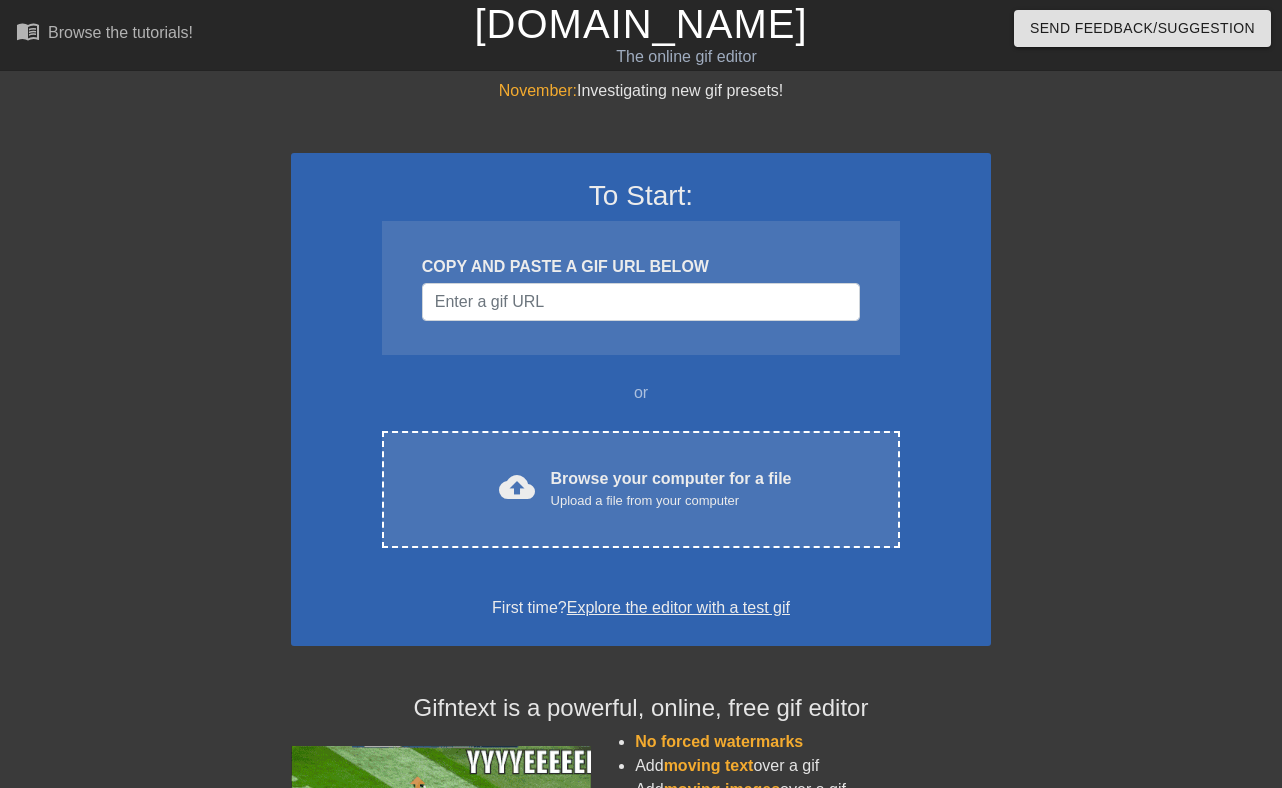scroll, scrollTop: 0, scrollLeft: 0, axis: both 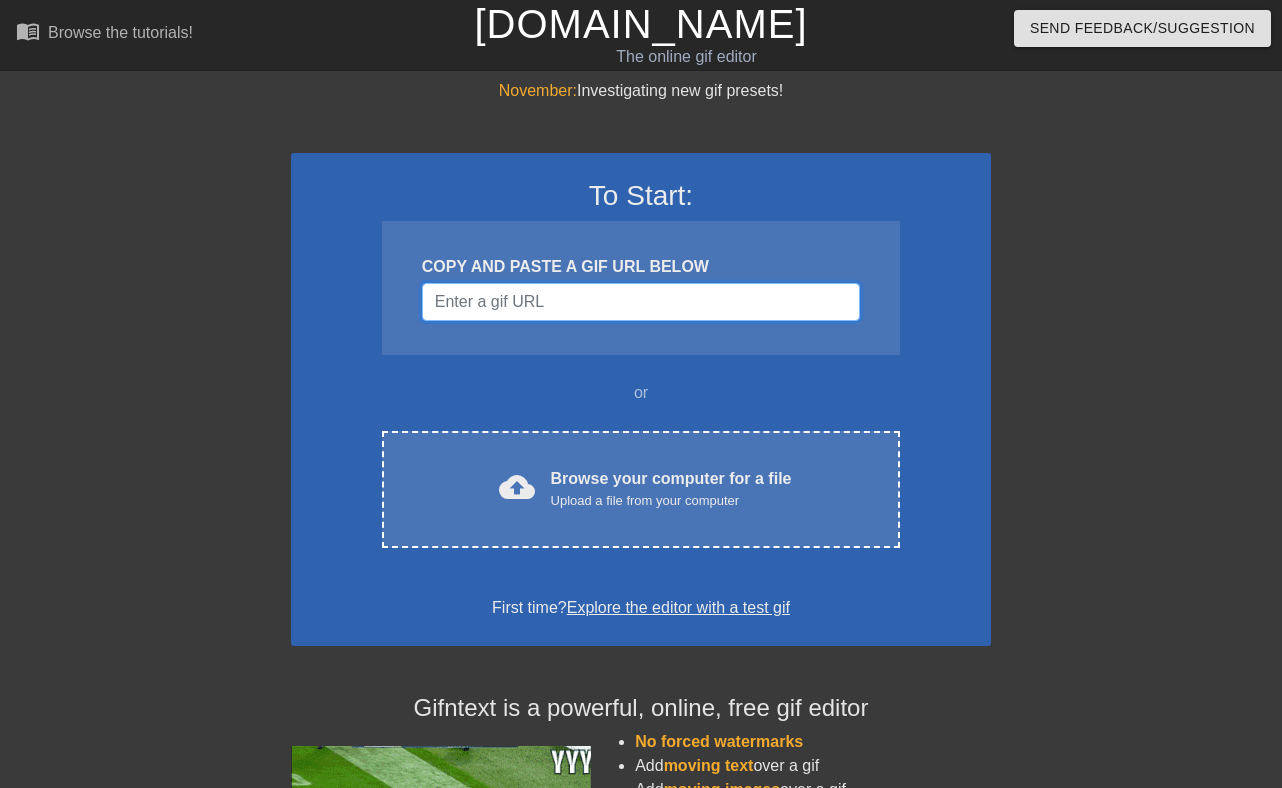 click at bounding box center (641, 302) 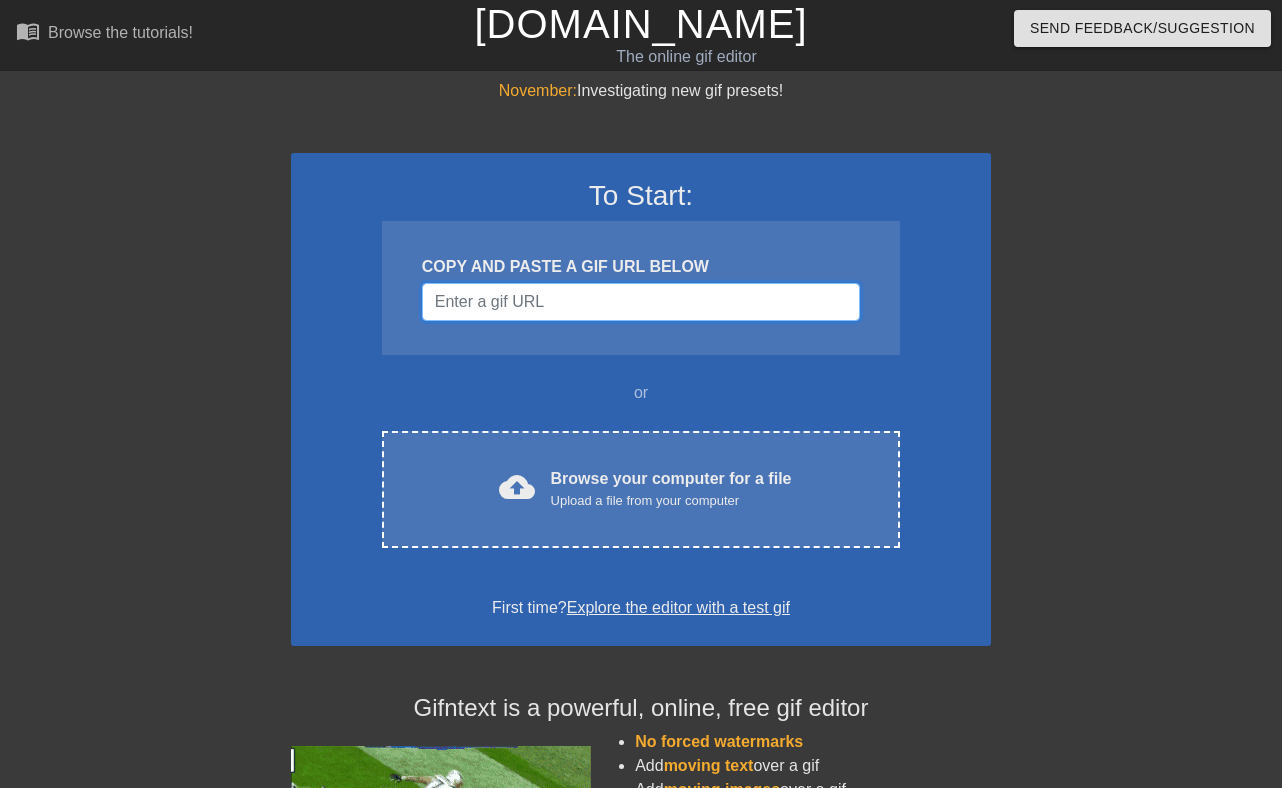 click at bounding box center [641, 302] 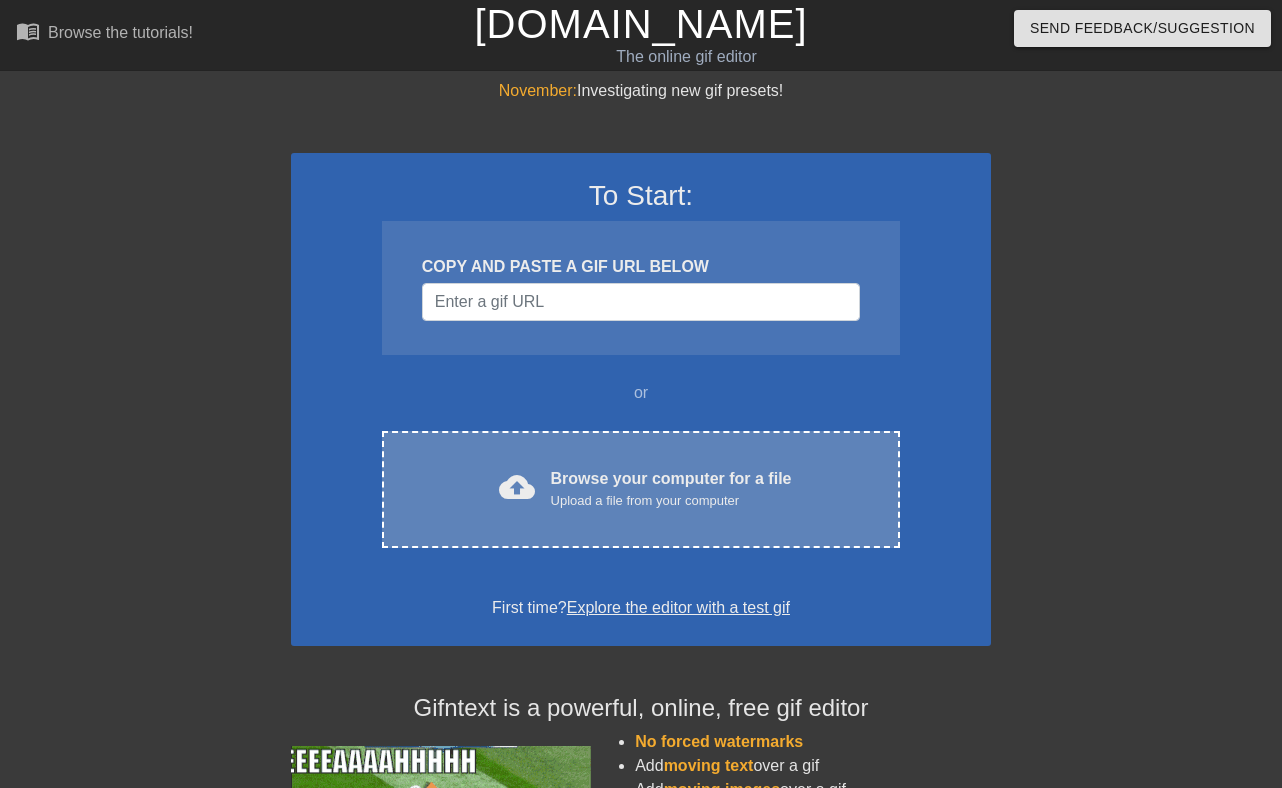 click on "Browse your computer for a file Upload a file from your computer" at bounding box center [671, 489] 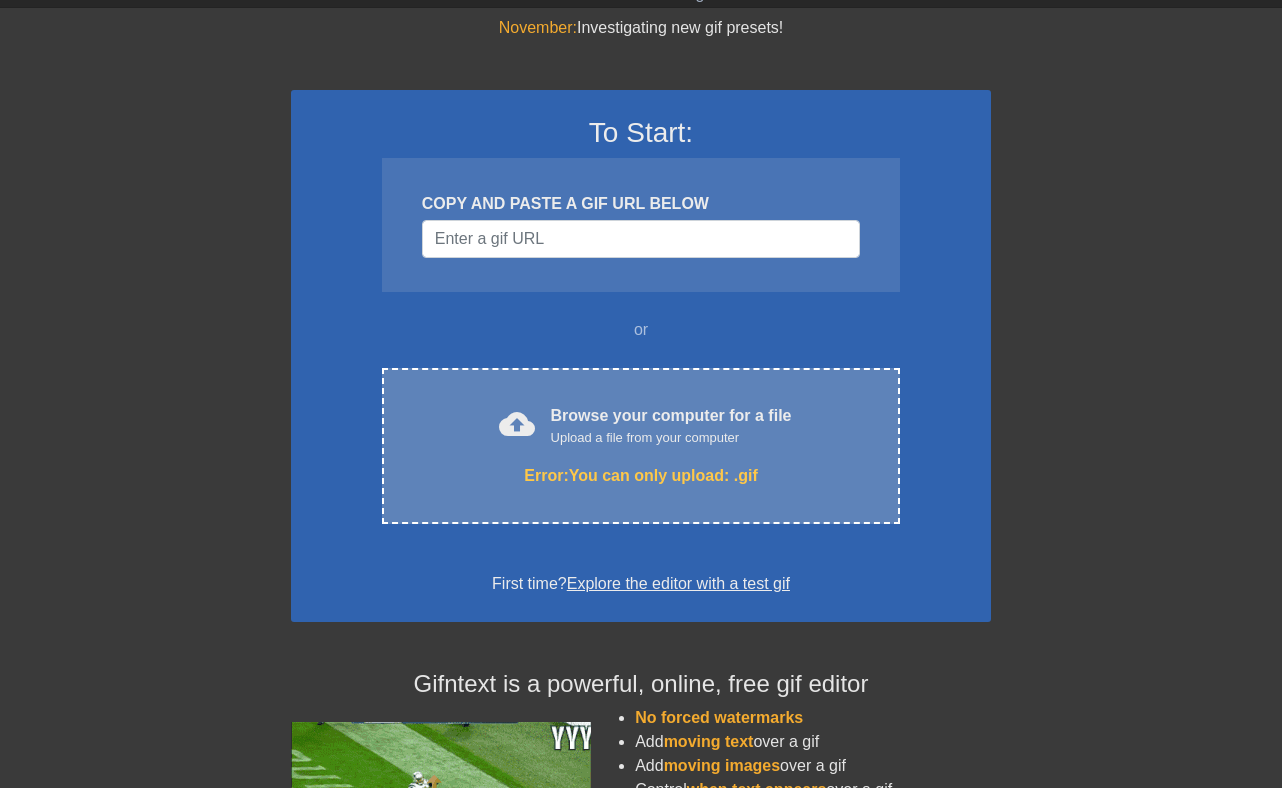scroll, scrollTop: 0, scrollLeft: 0, axis: both 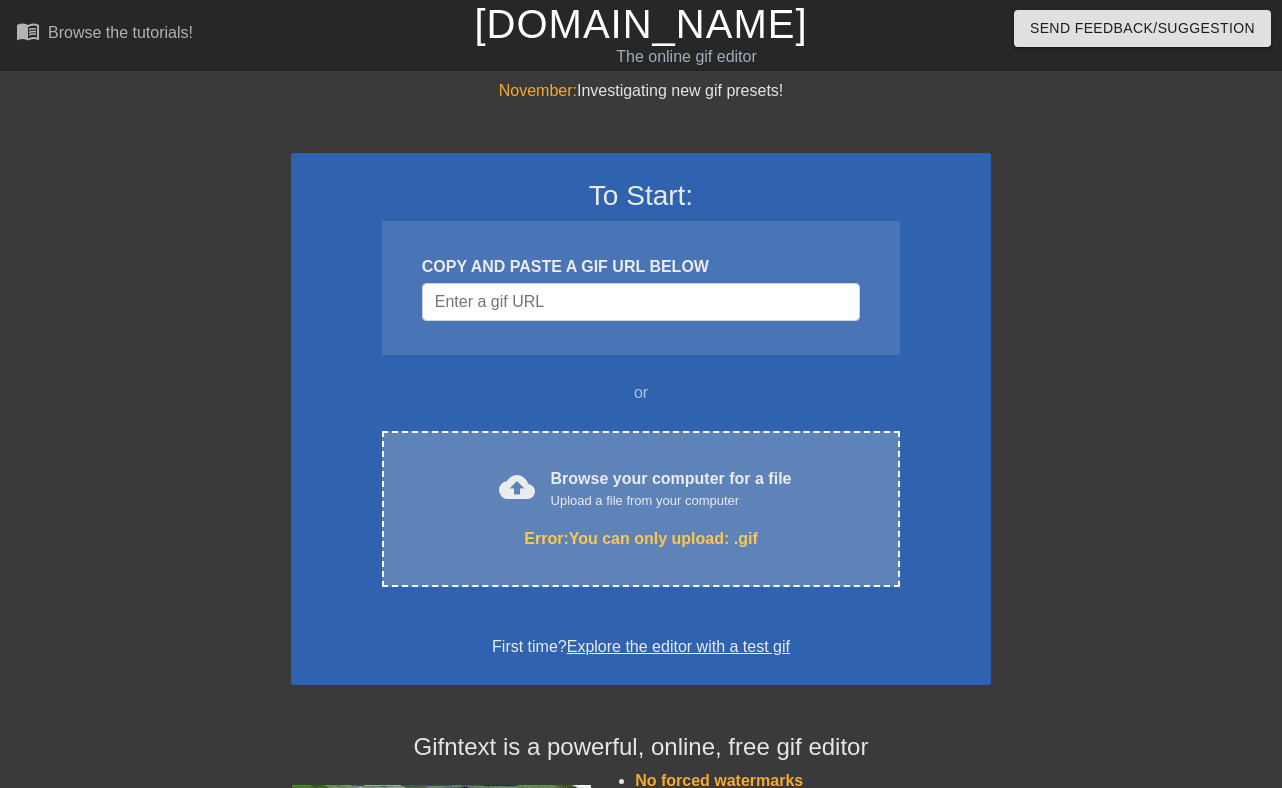 click on "Error:  You can only upload: .gif" at bounding box center [641, 539] 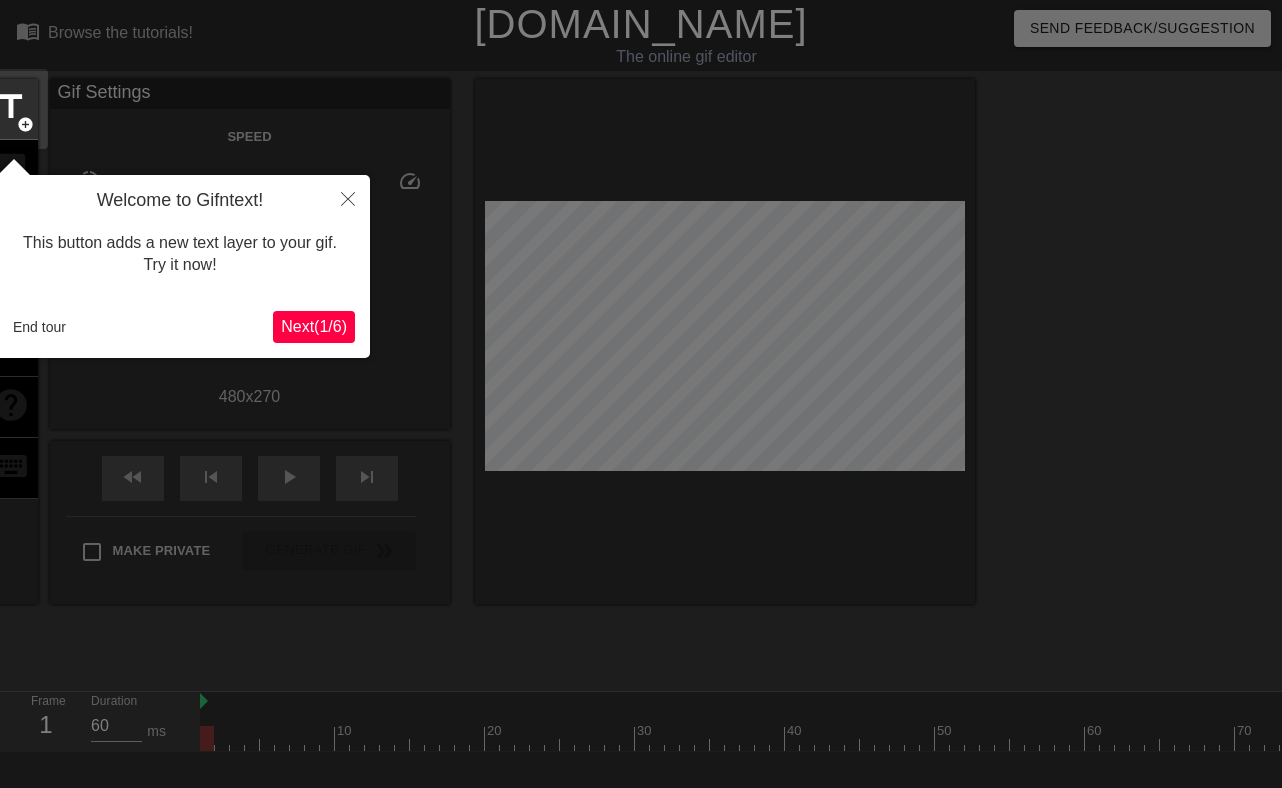 scroll, scrollTop: 49, scrollLeft: 0, axis: vertical 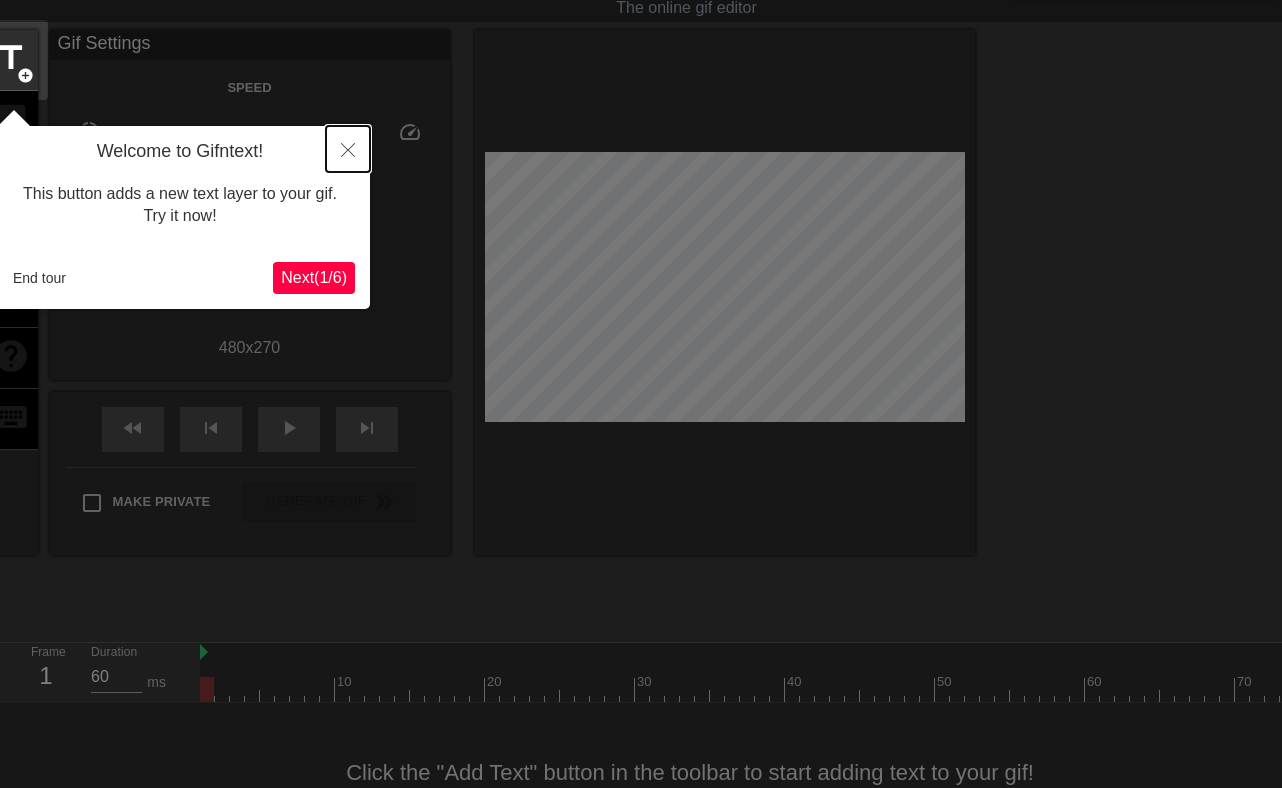 click 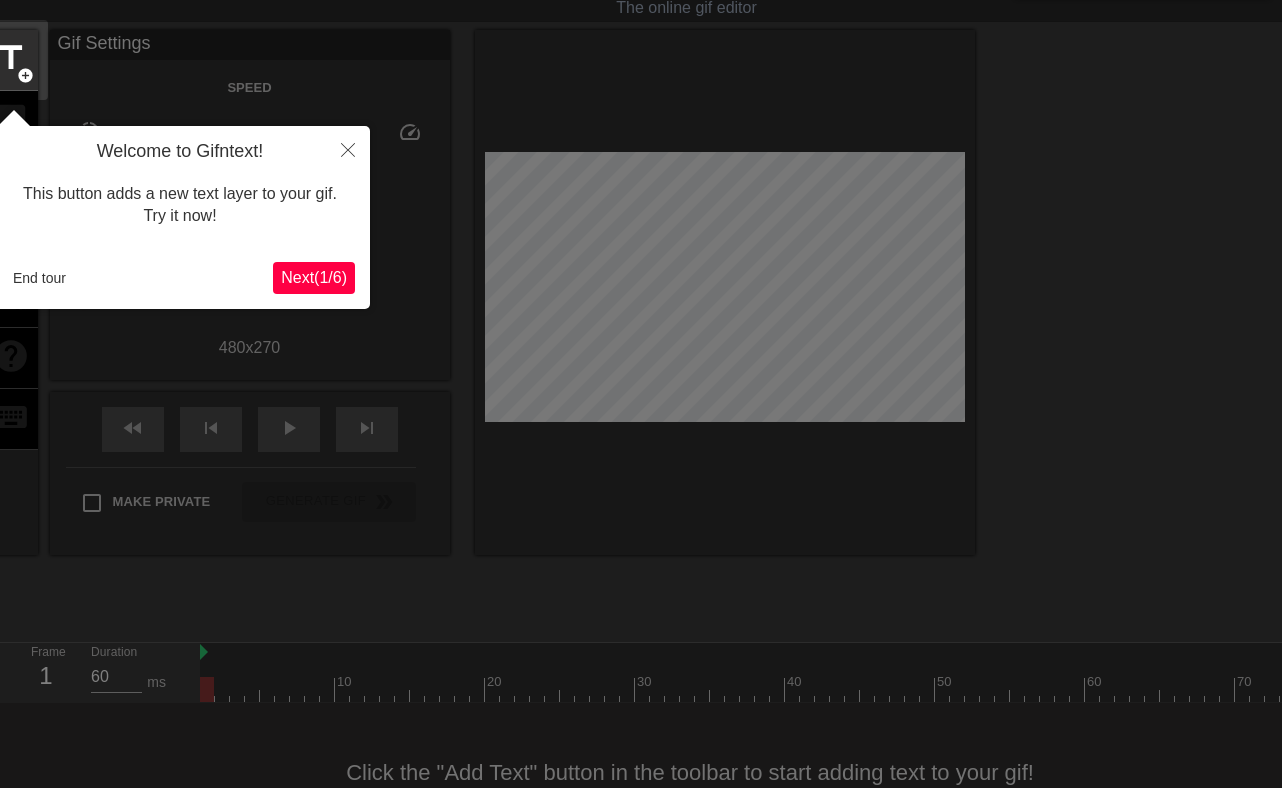 scroll, scrollTop: 0, scrollLeft: 0, axis: both 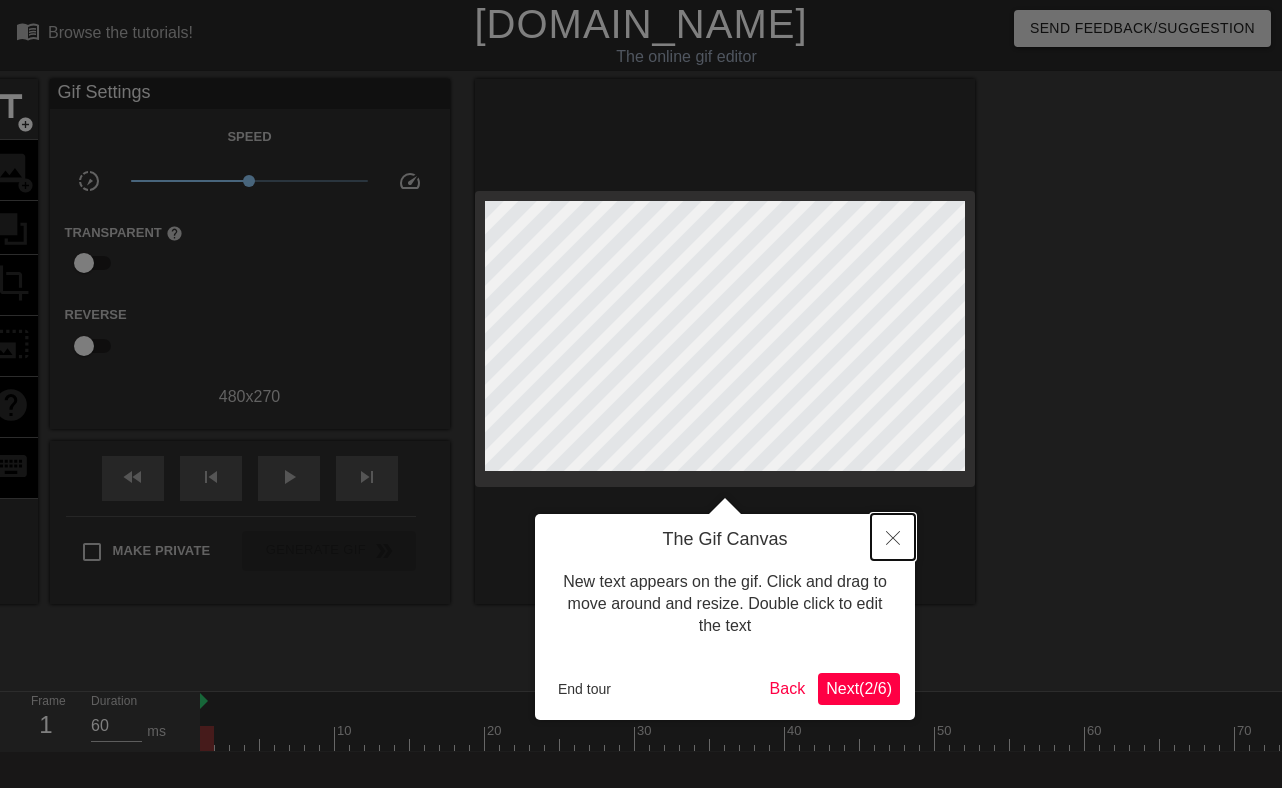 click at bounding box center [893, 537] 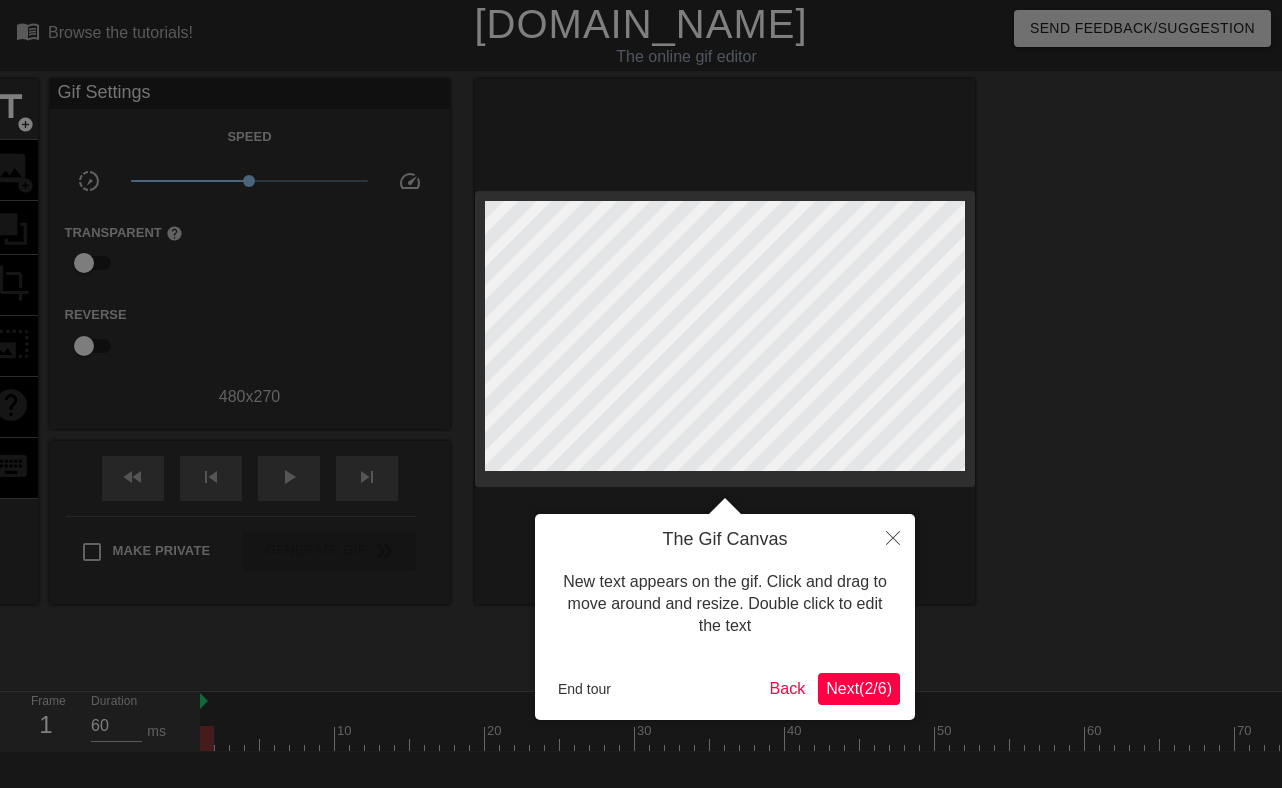 scroll, scrollTop: 49, scrollLeft: 0, axis: vertical 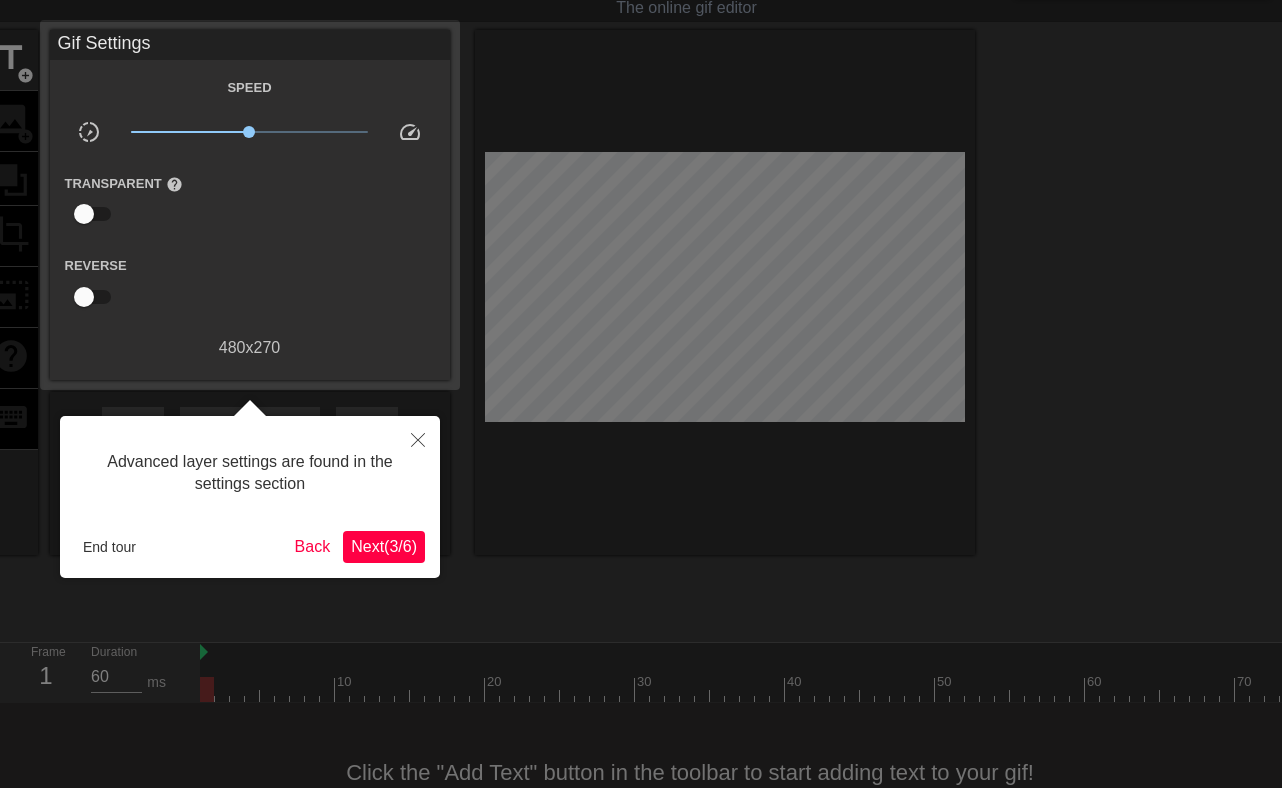 click on "Next  ( 3 / 6 )" at bounding box center [384, 546] 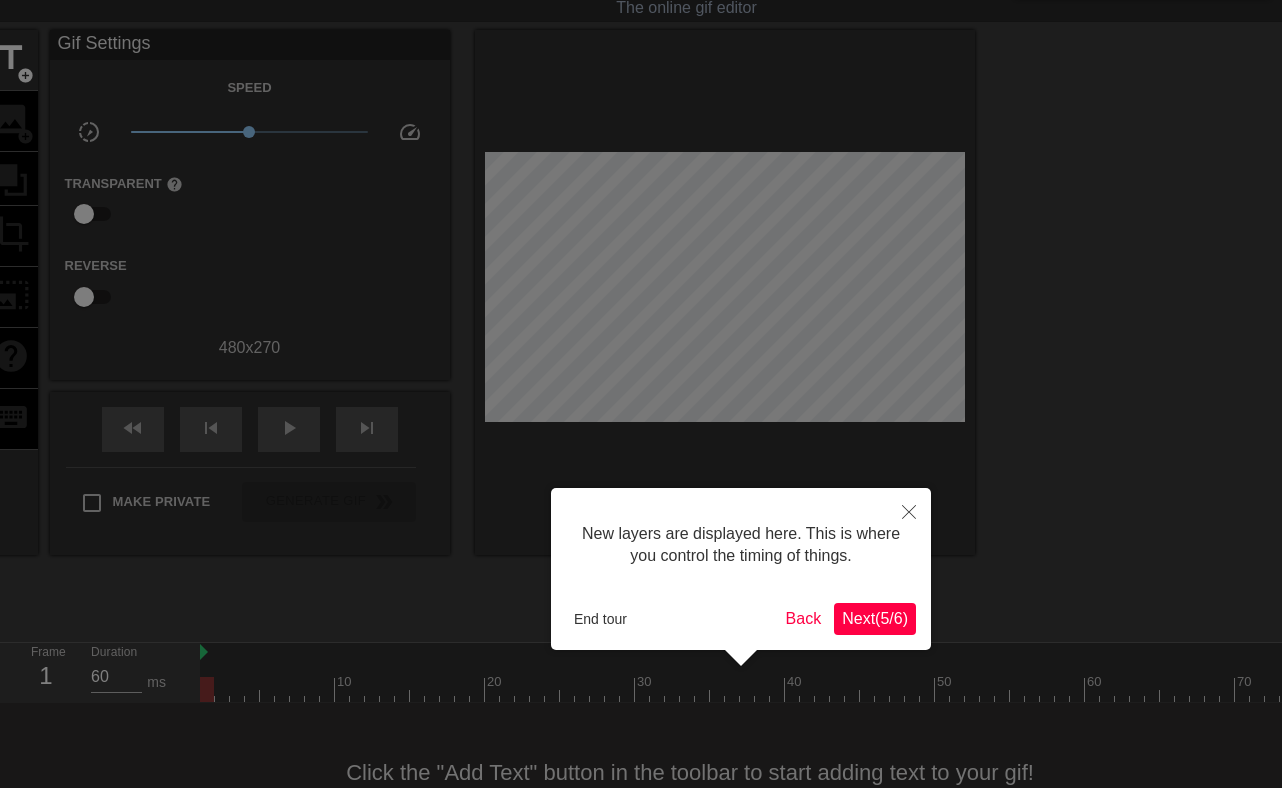 scroll, scrollTop: 17, scrollLeft: 0, axis: vertical 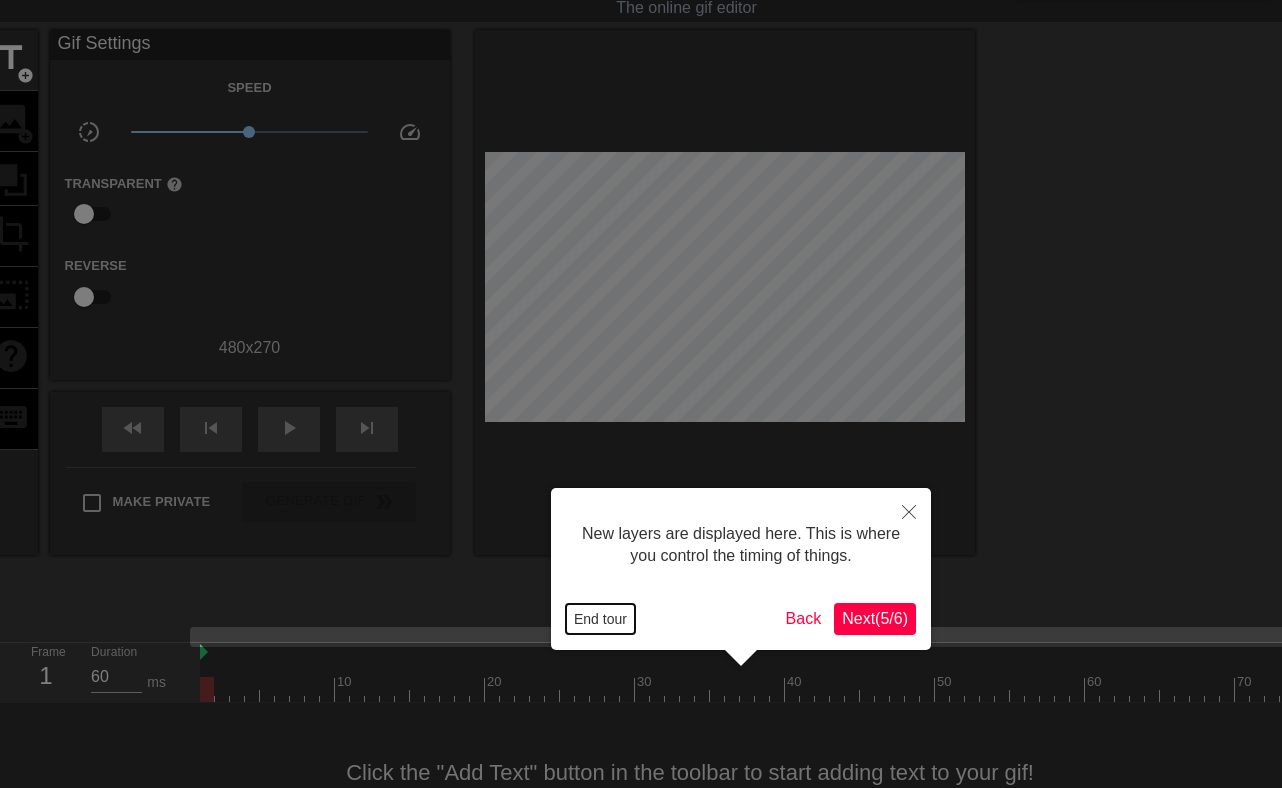 click on "End tour" at bounding box center (600, 619) 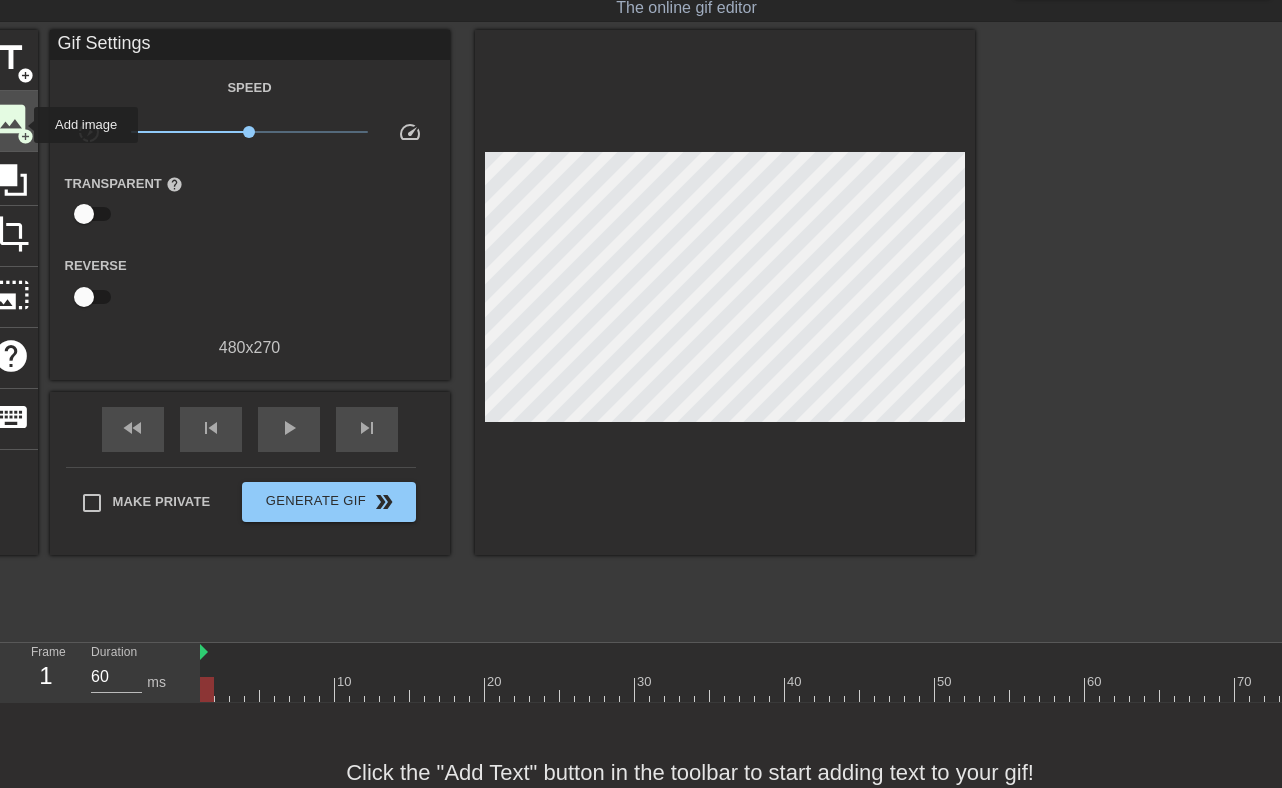 click on "add_circle" at bounding box center (25, 136) 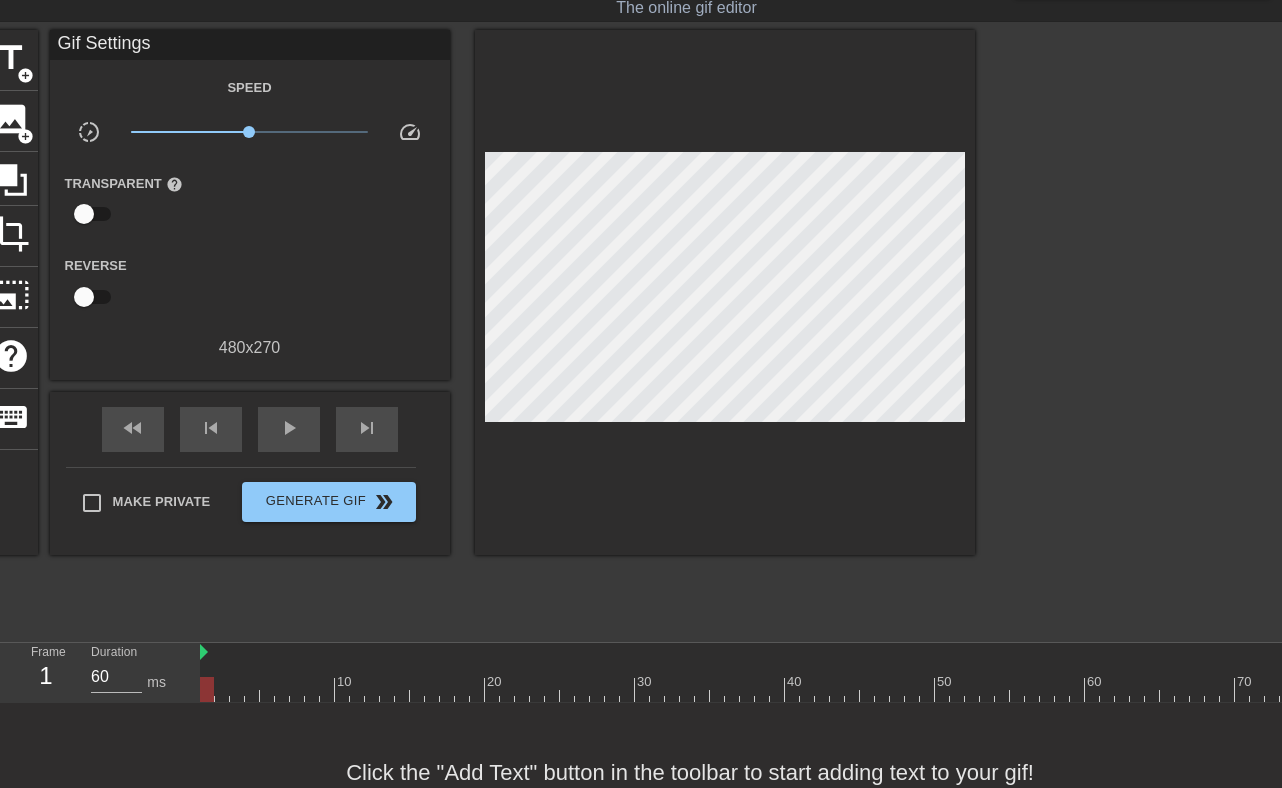 scroll, scrollTop: 12, scrollLeft: 0, axis: vertical 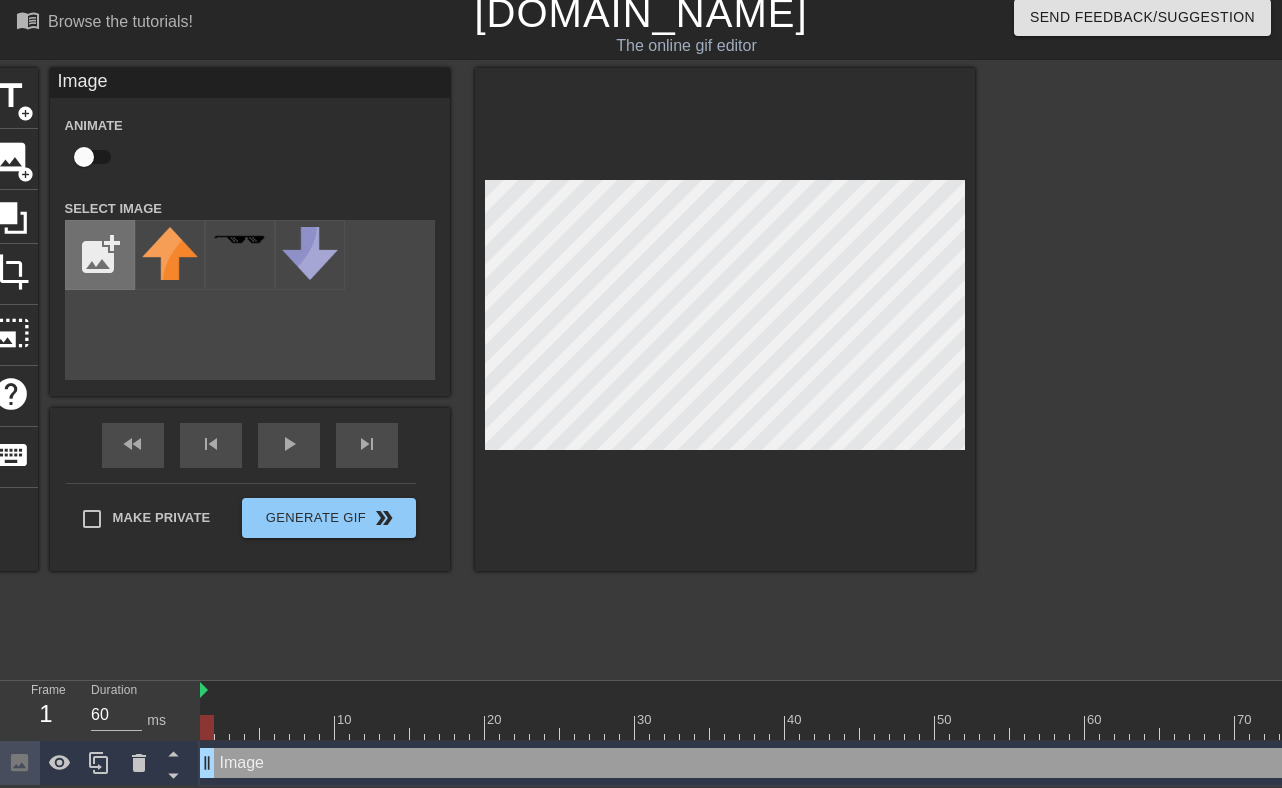 click at bounding box center [100, 255] 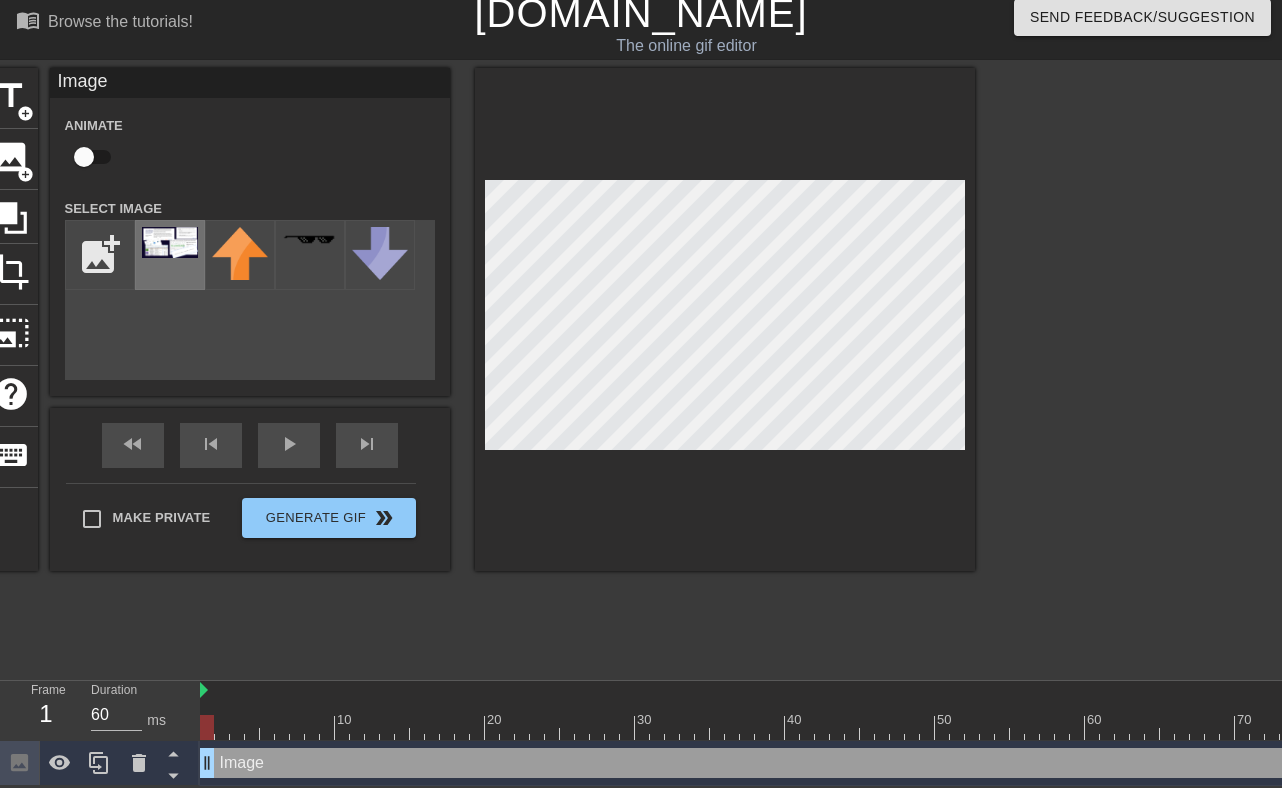 click at bounding box center [170, 255] 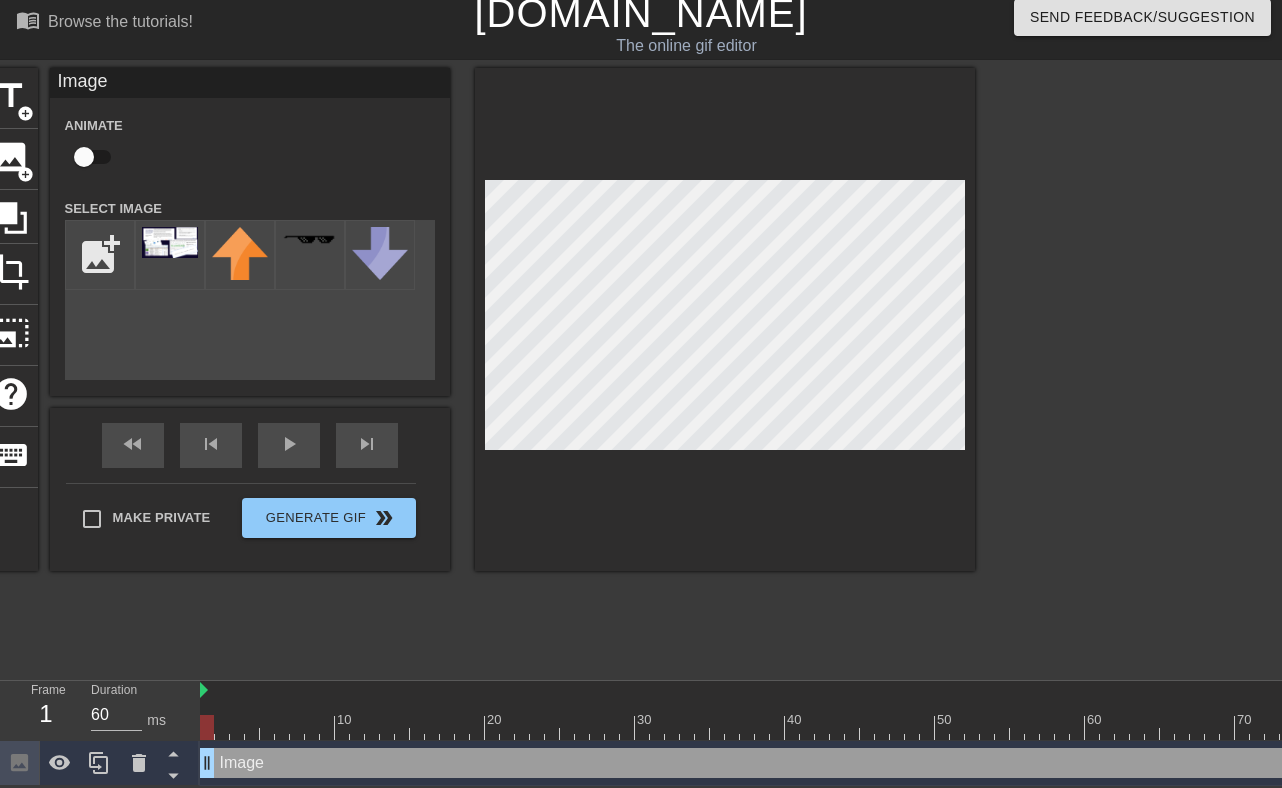 click at bounding box center [725, 319] 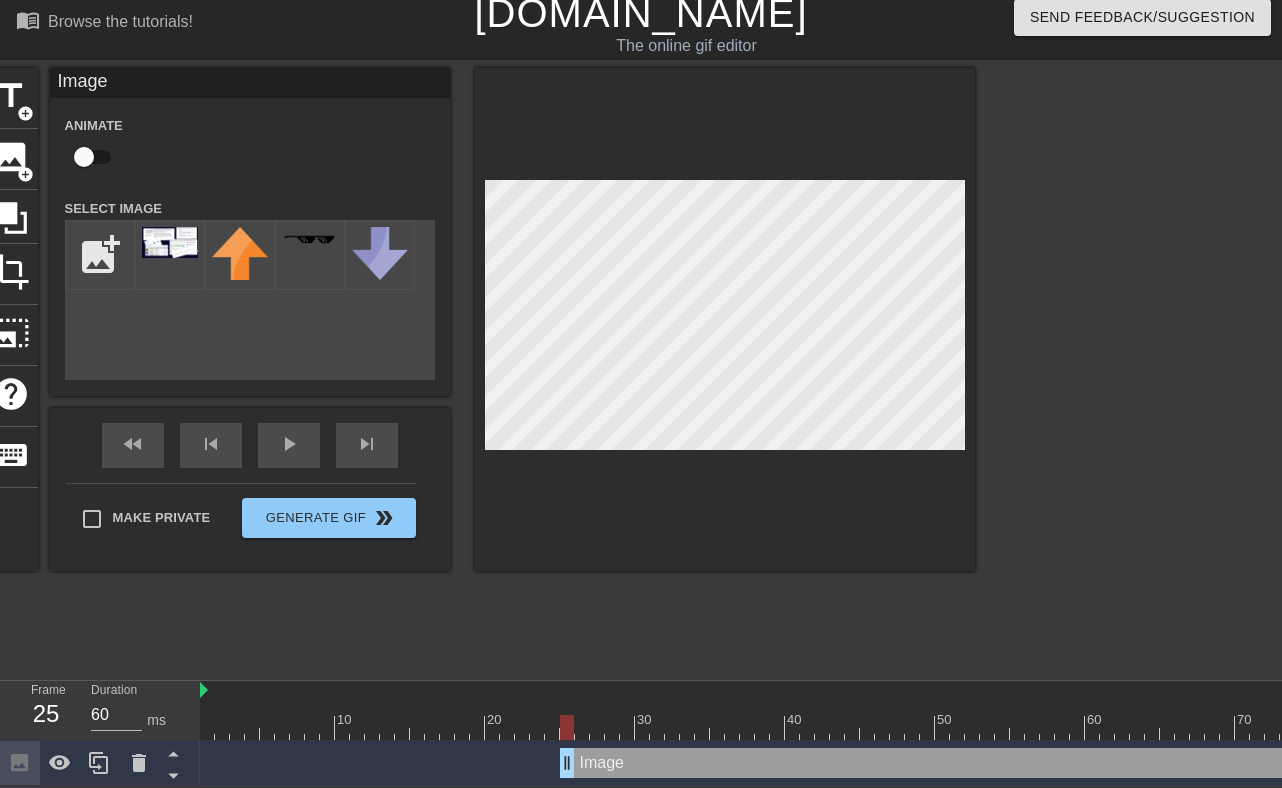 drag, startPoint x: 203, startPoint y: 763, endPoint x: 558, endPoint y: 787, distance: 355.81033 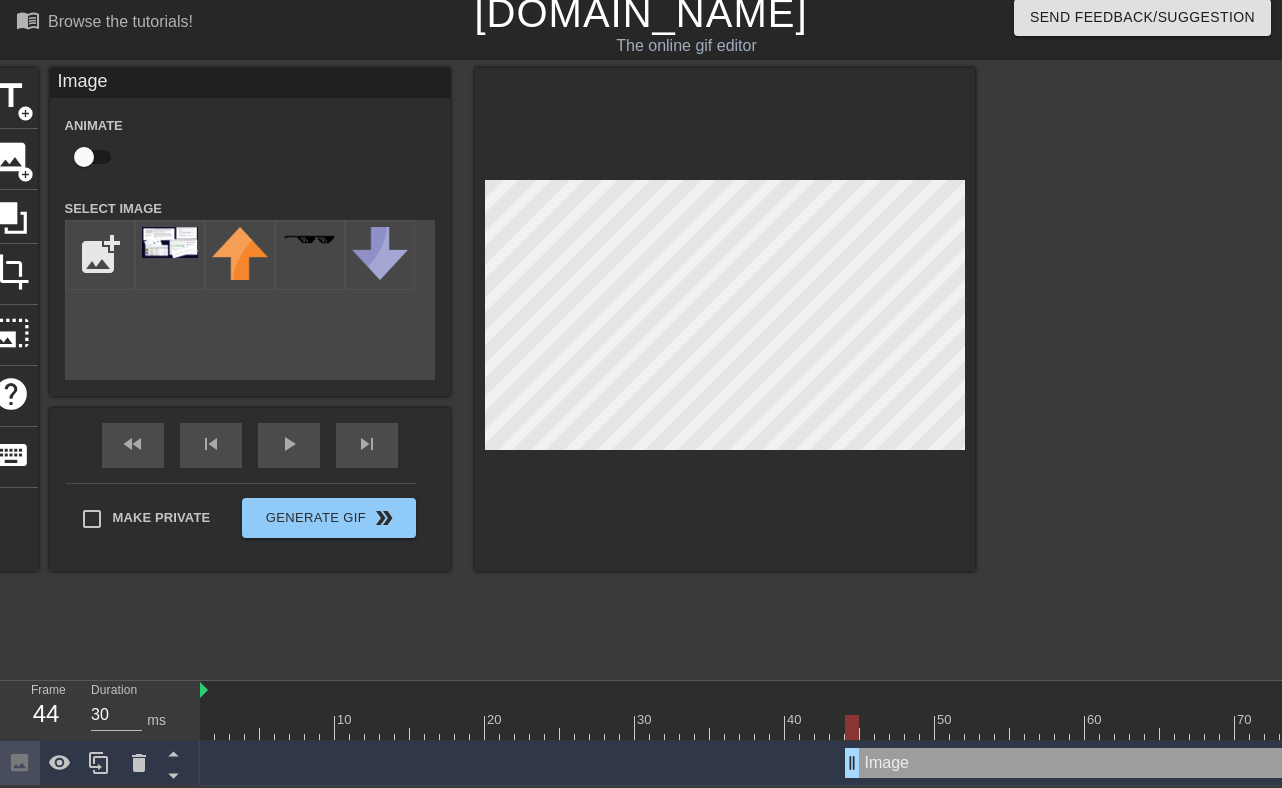 drag, startPoint x: 562, startPoint y: 767, endPoint x: 840, endPoint y: 781, distance: 278.3523 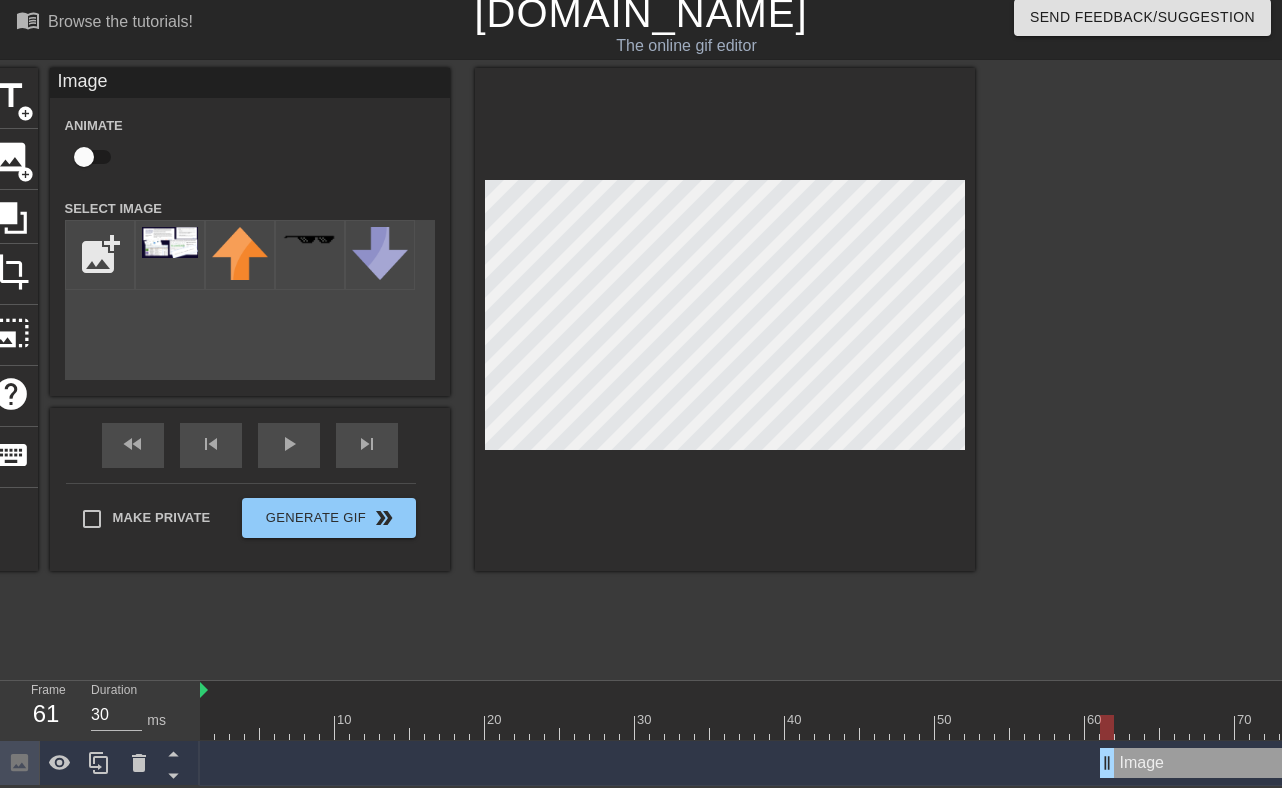 drag, startPoint x: 853, startPoint y: 764, endPoint x: 1113, endPoint y: 749, distance: 260.43234 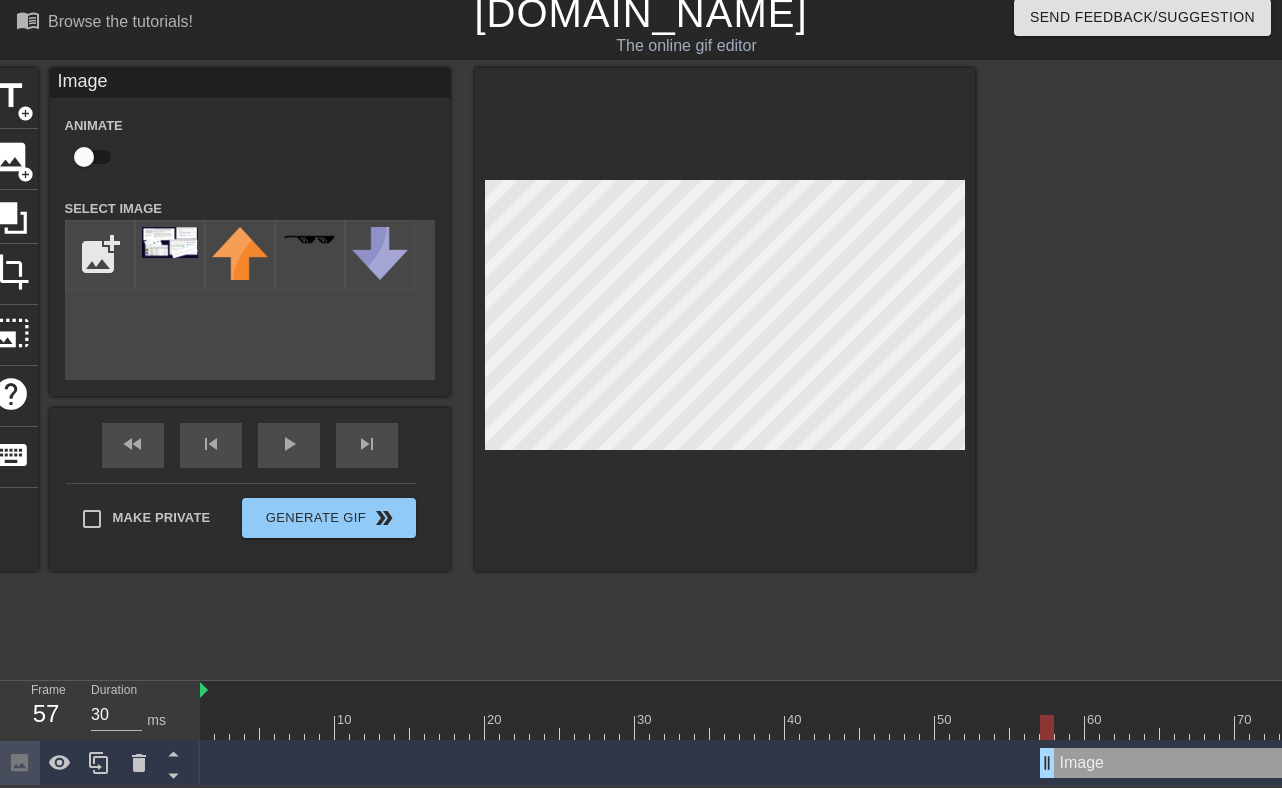 drag, startPoint x: 1102, startPoint y: 774, endPoint x: 1049, endPoint y: 741, distance: 62.433964 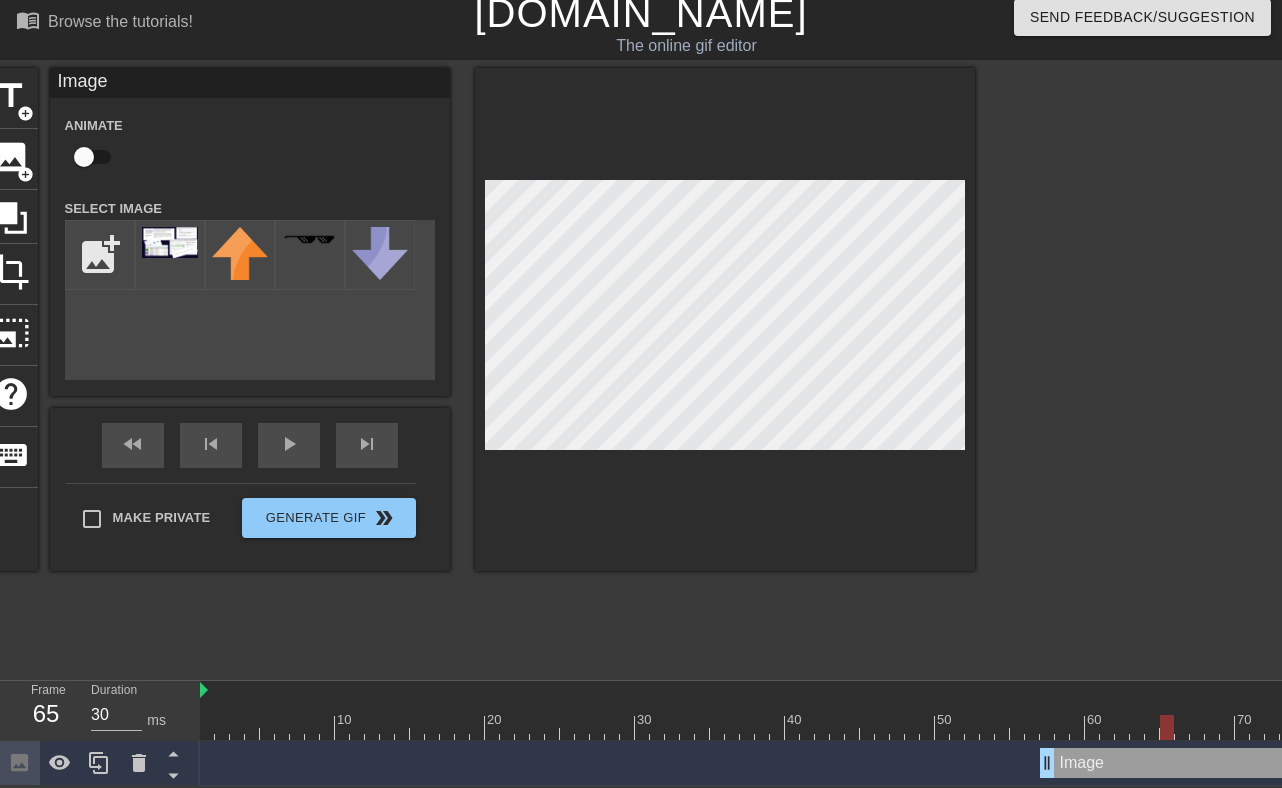 drag, startPoint x: 1043, startPoint y: 725, endPoint x: 1160, endPoint y: 717, distance: 117.273186 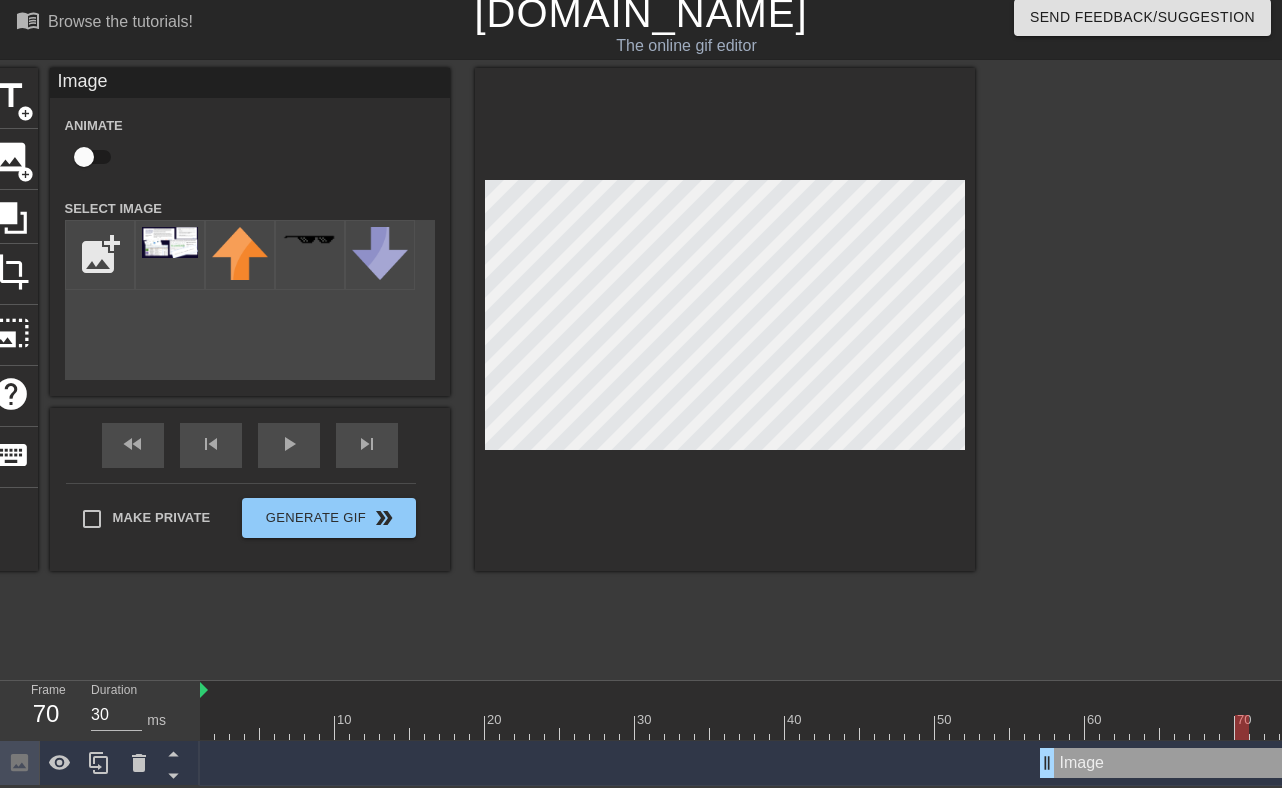 drag, startPoint x: 1170, startPoint y: 723, endPoint x: 1316, endPoint y: 706, distance: 146.98639 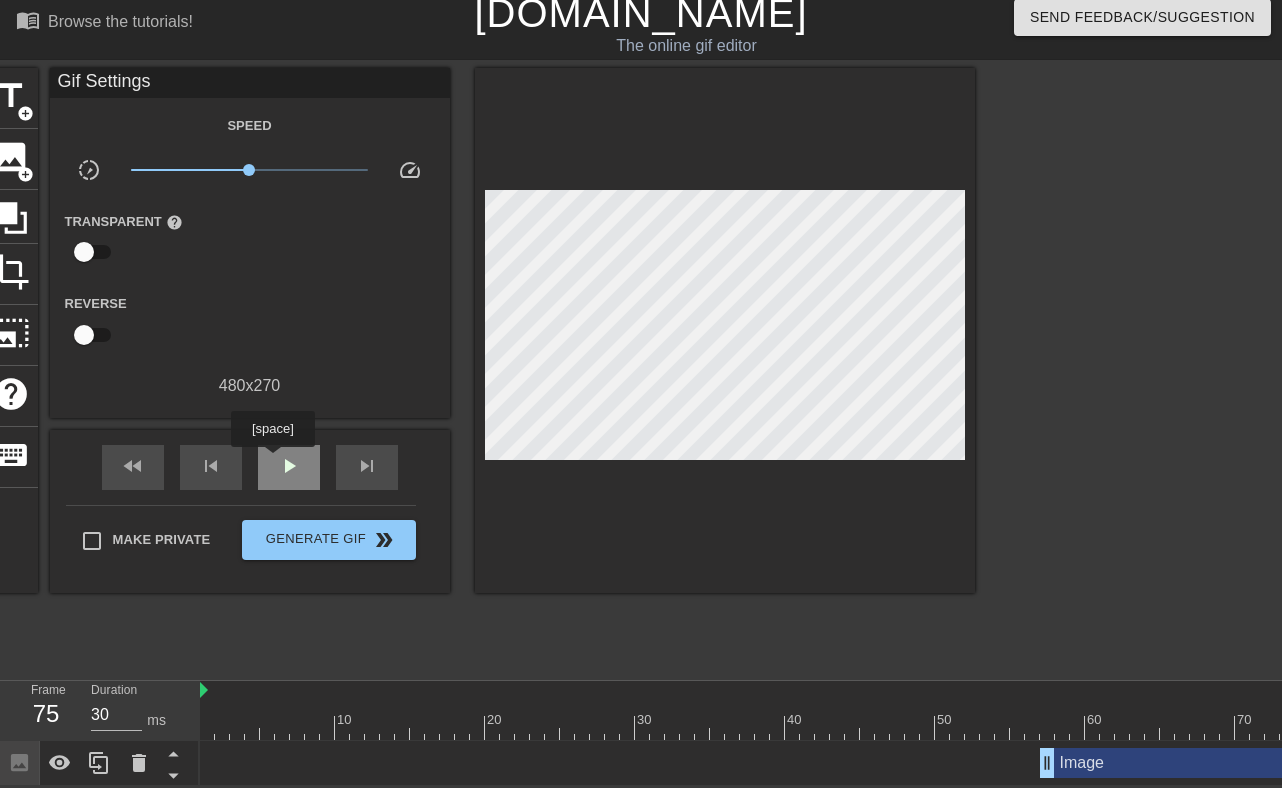 click on "play_arrow" at bounding box center [289, 467] 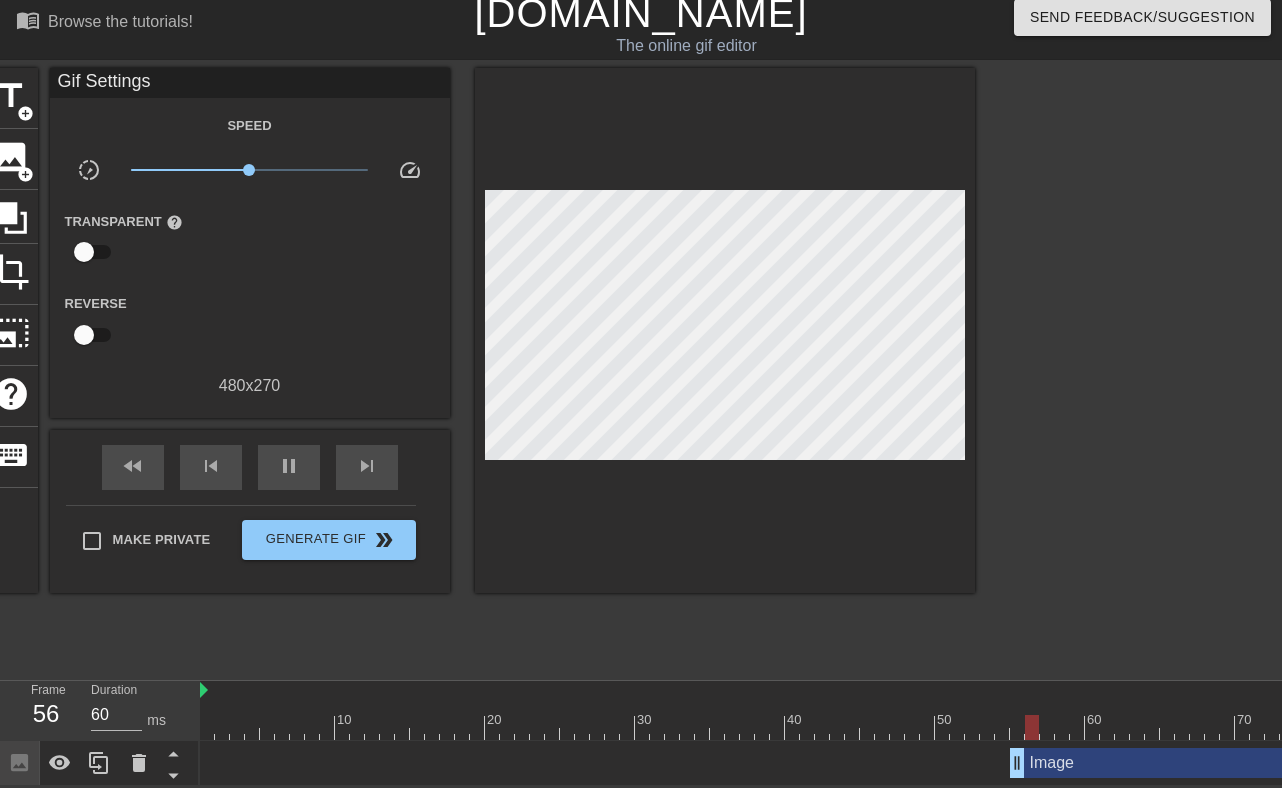 drag, startPoint x: 1043, startPoint y: 760, endPoint x: 1017, endPoint y: 759, distance: 26.019224 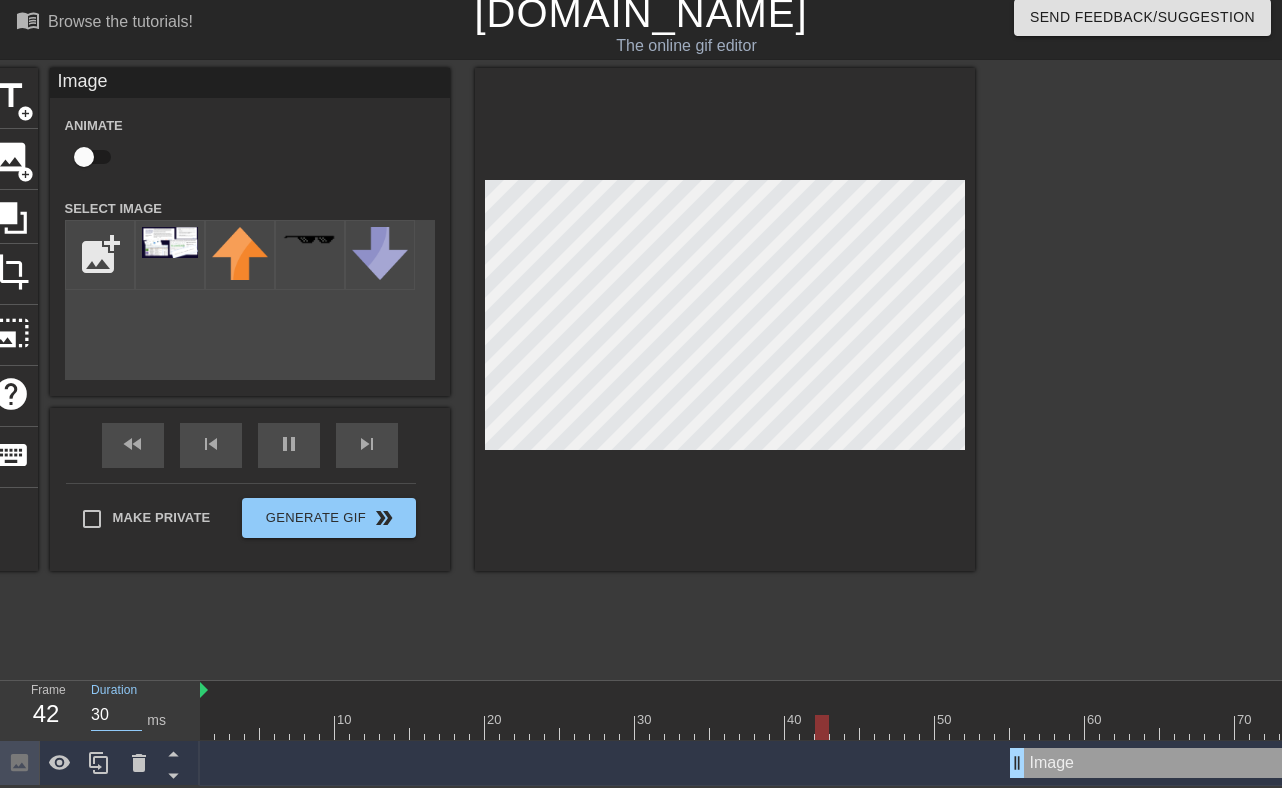 click on "30" at bounding box center (116, 715) 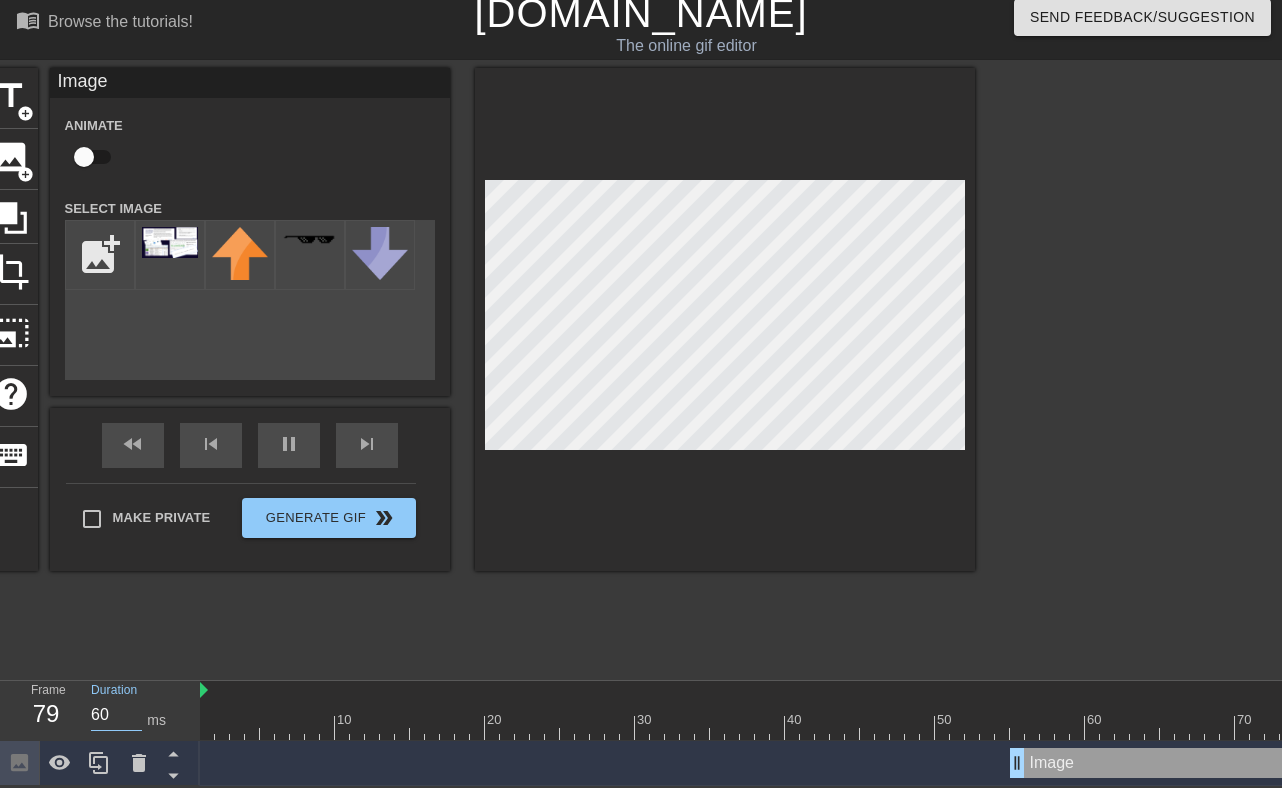 click on "60" at bounding box center (116, 715) 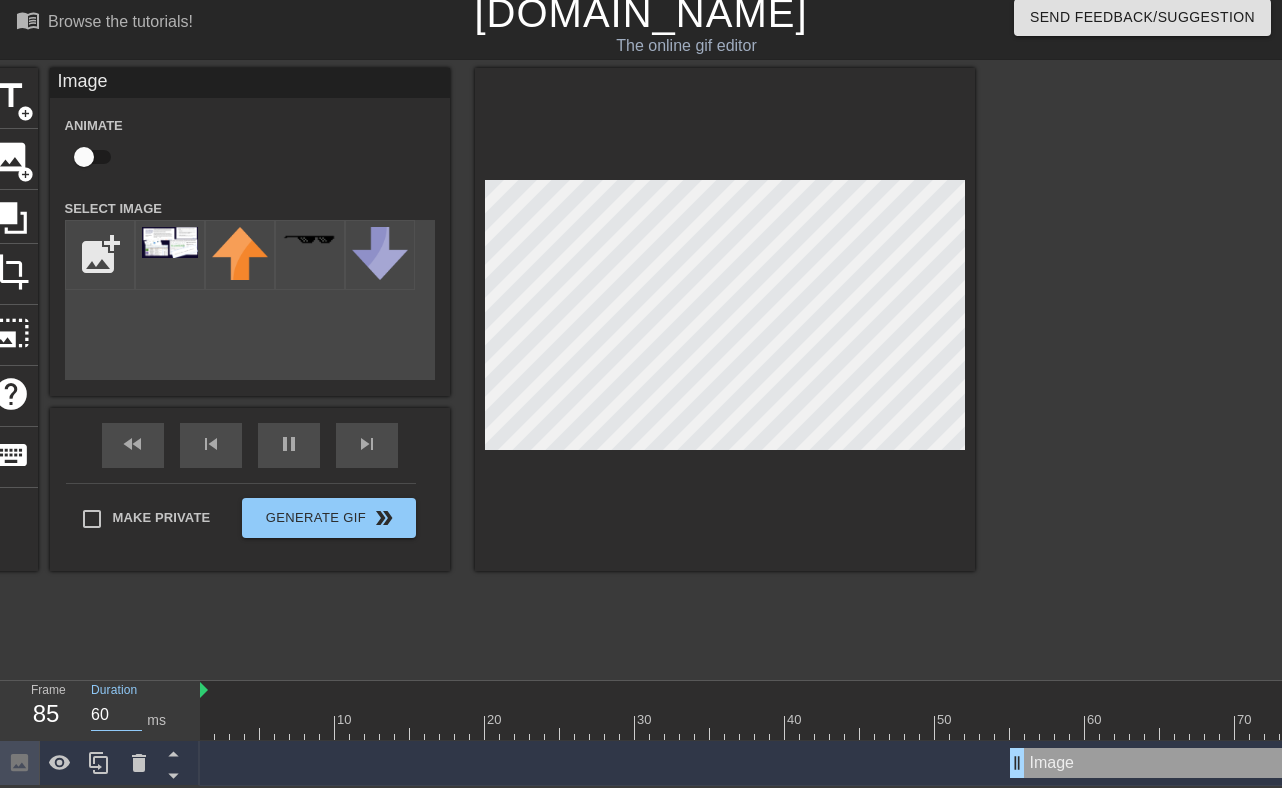 click on "60" at bounding box center (116, 715) 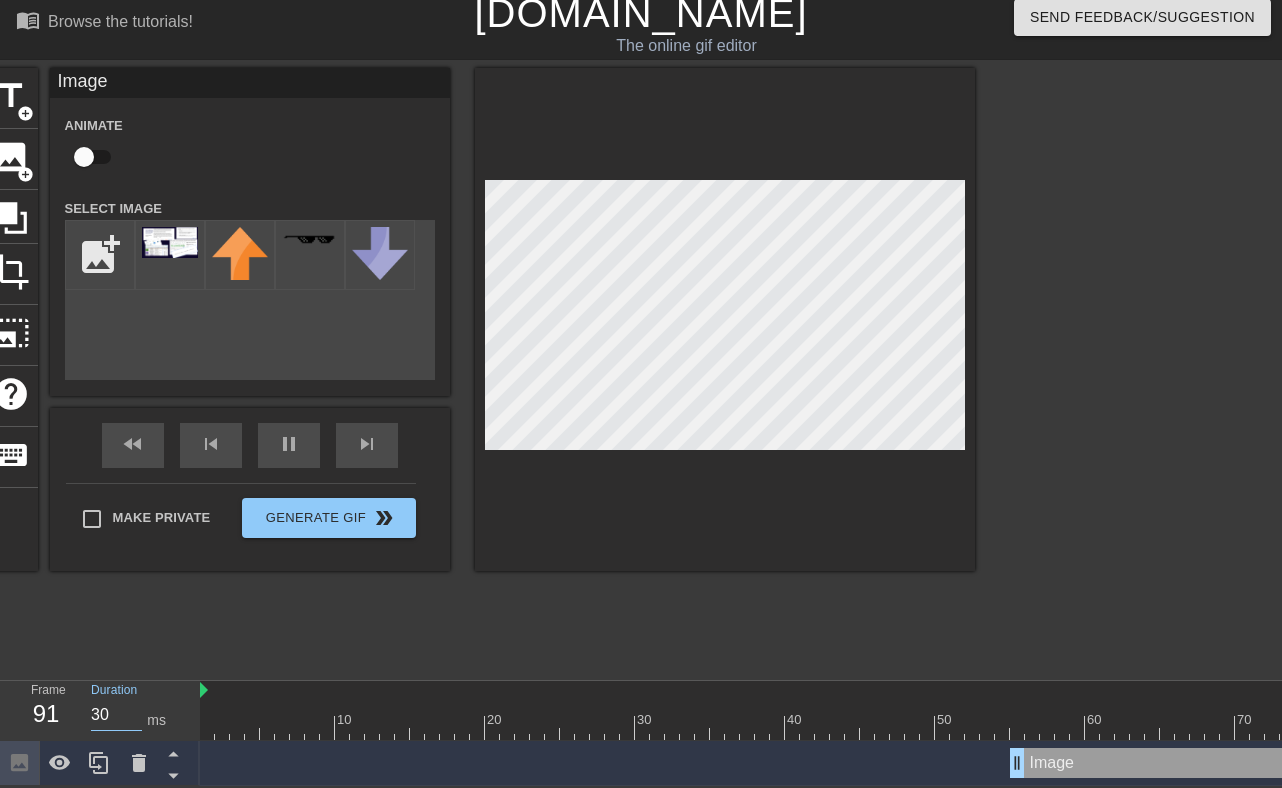 click on "30" at bounding box center (116, 715) 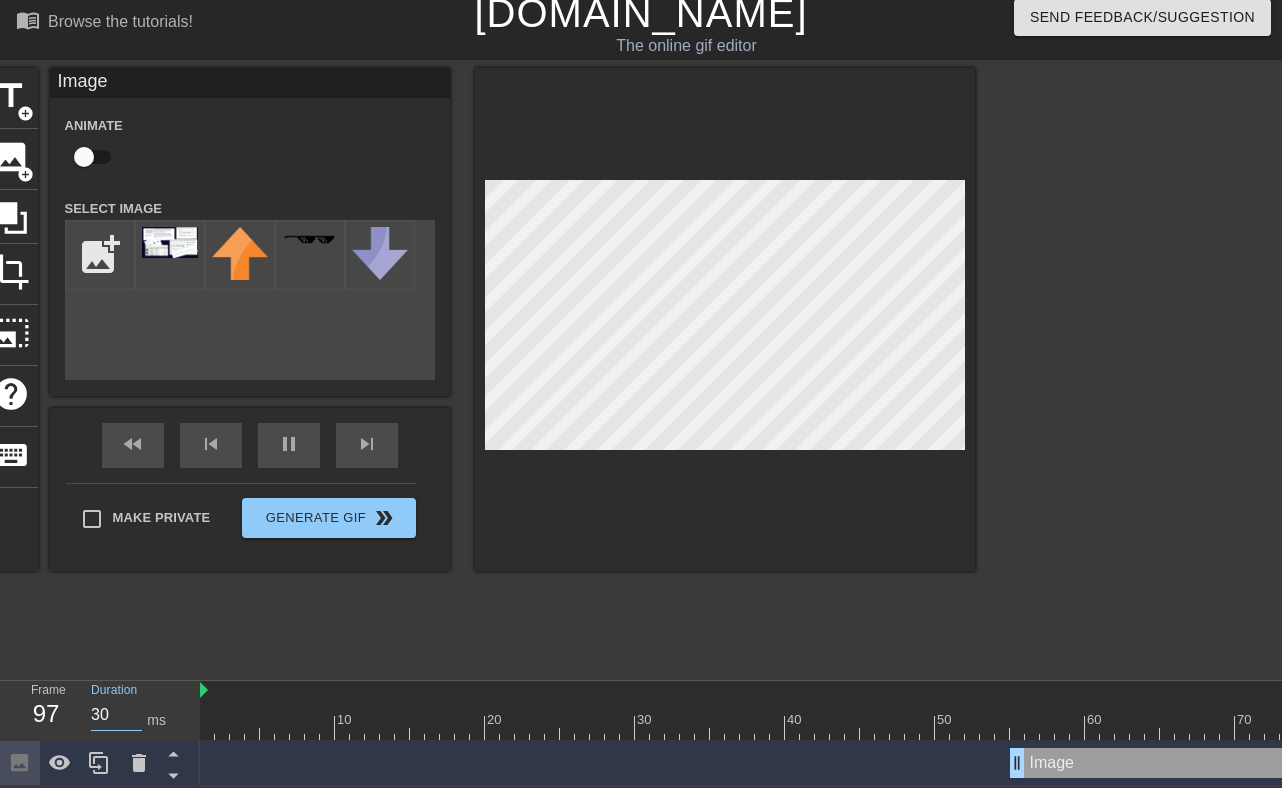 click on "30" at bounding box center [116, 715] 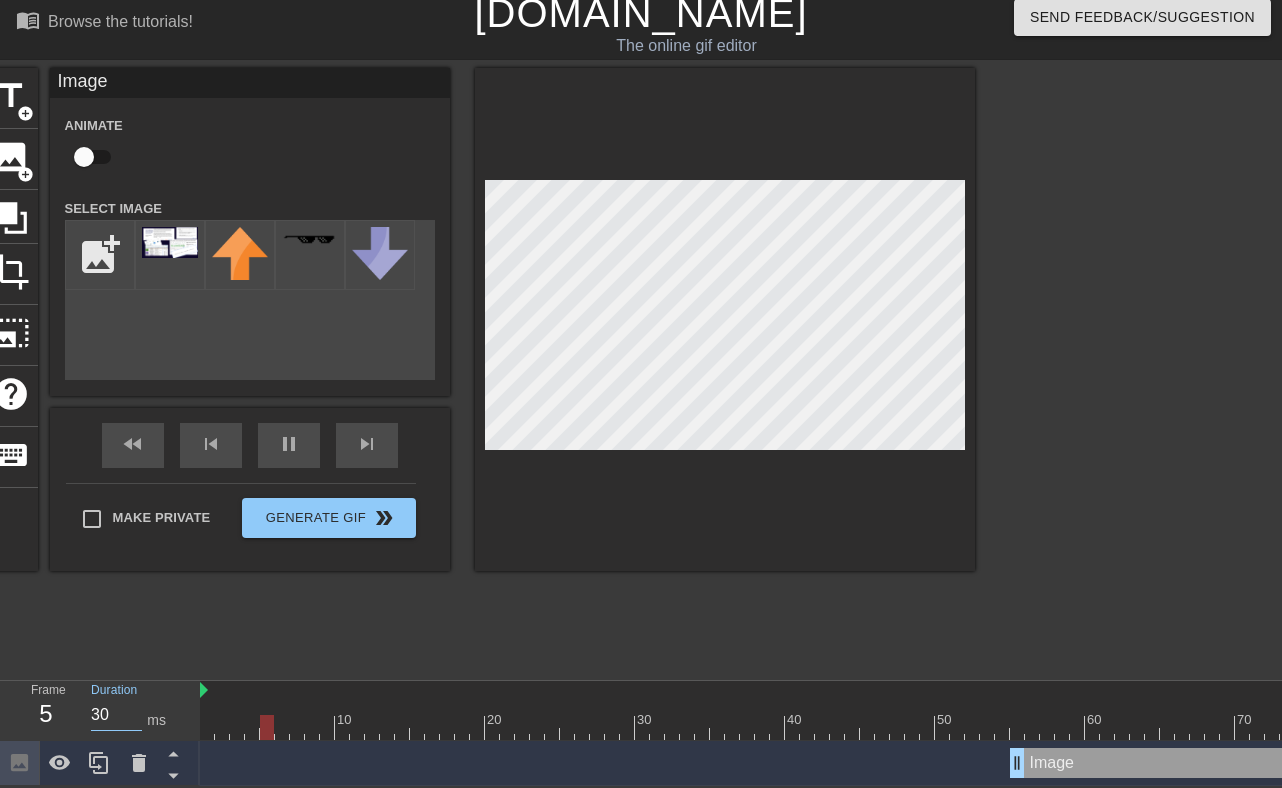 click on "30" at bounding box center (116, 715) 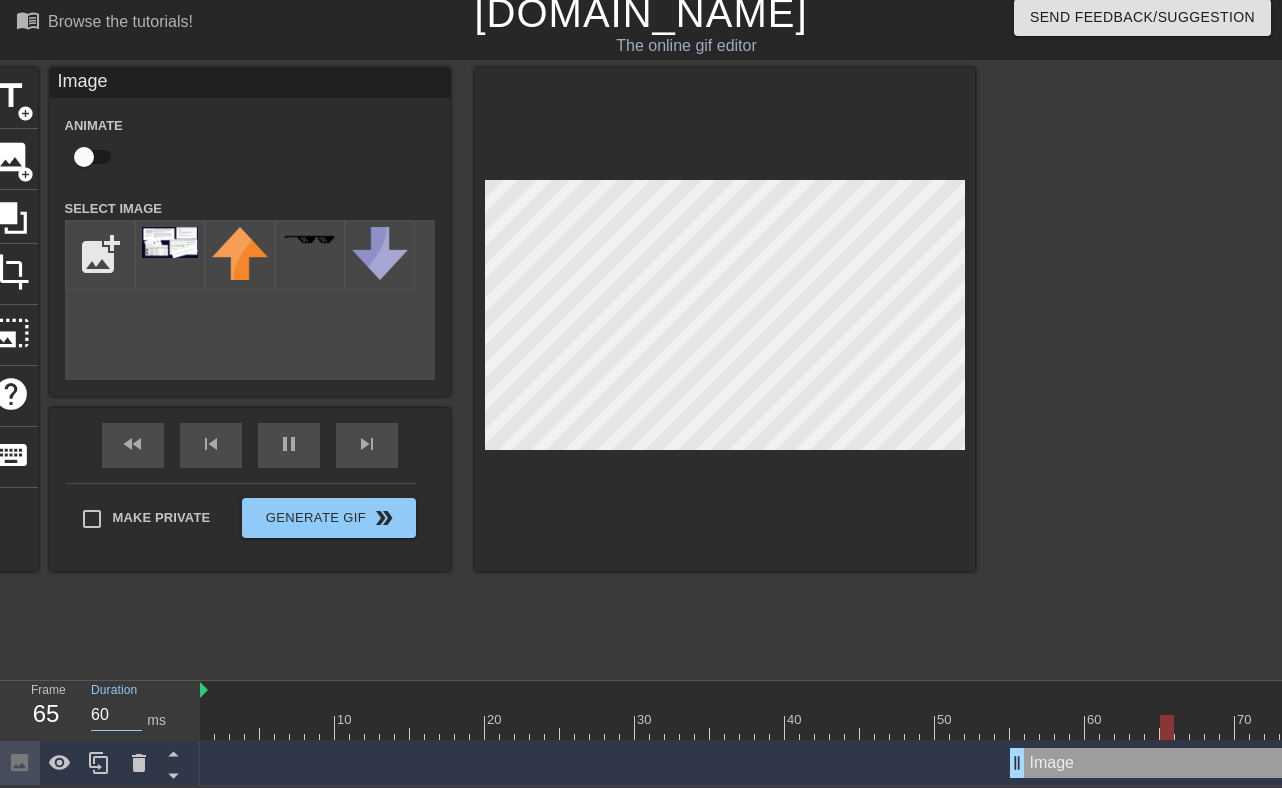 click on "60" at bounding box center (116, 715) 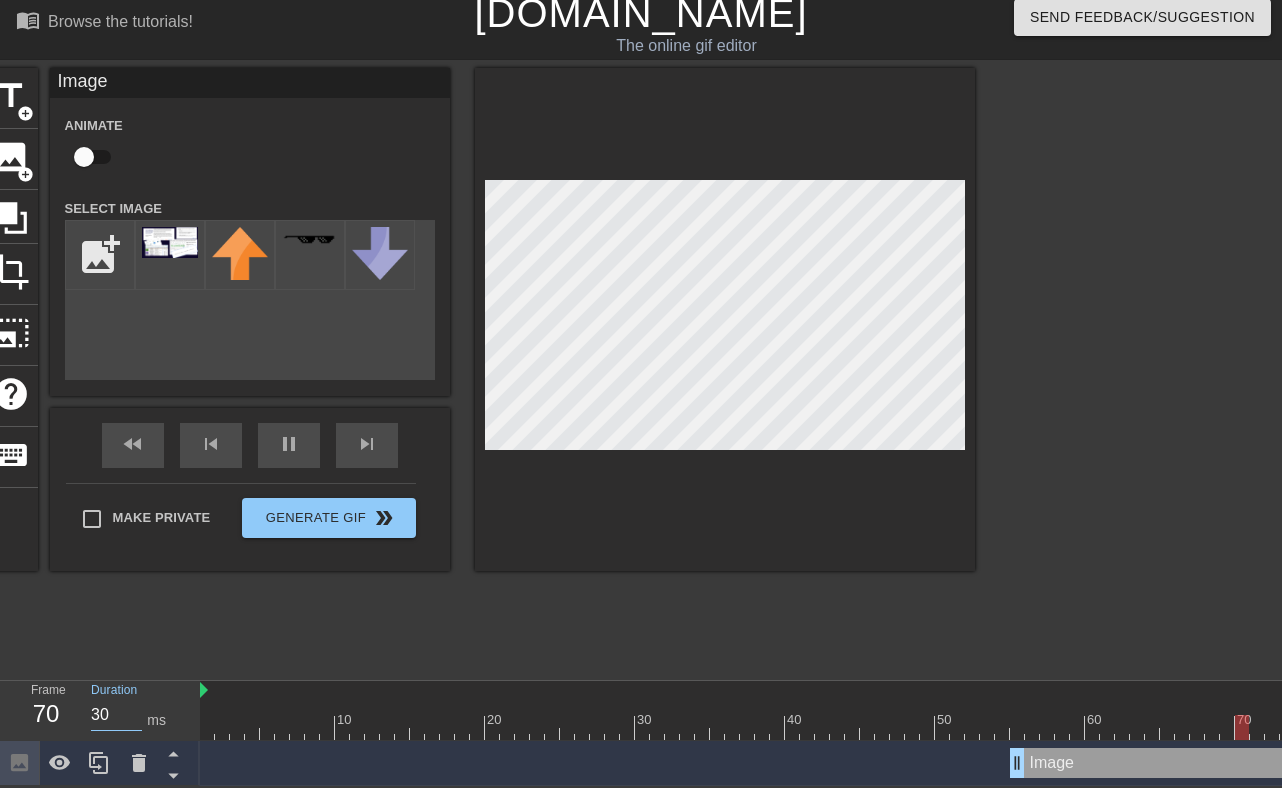 click on "30" at bounding box center [116, 715] 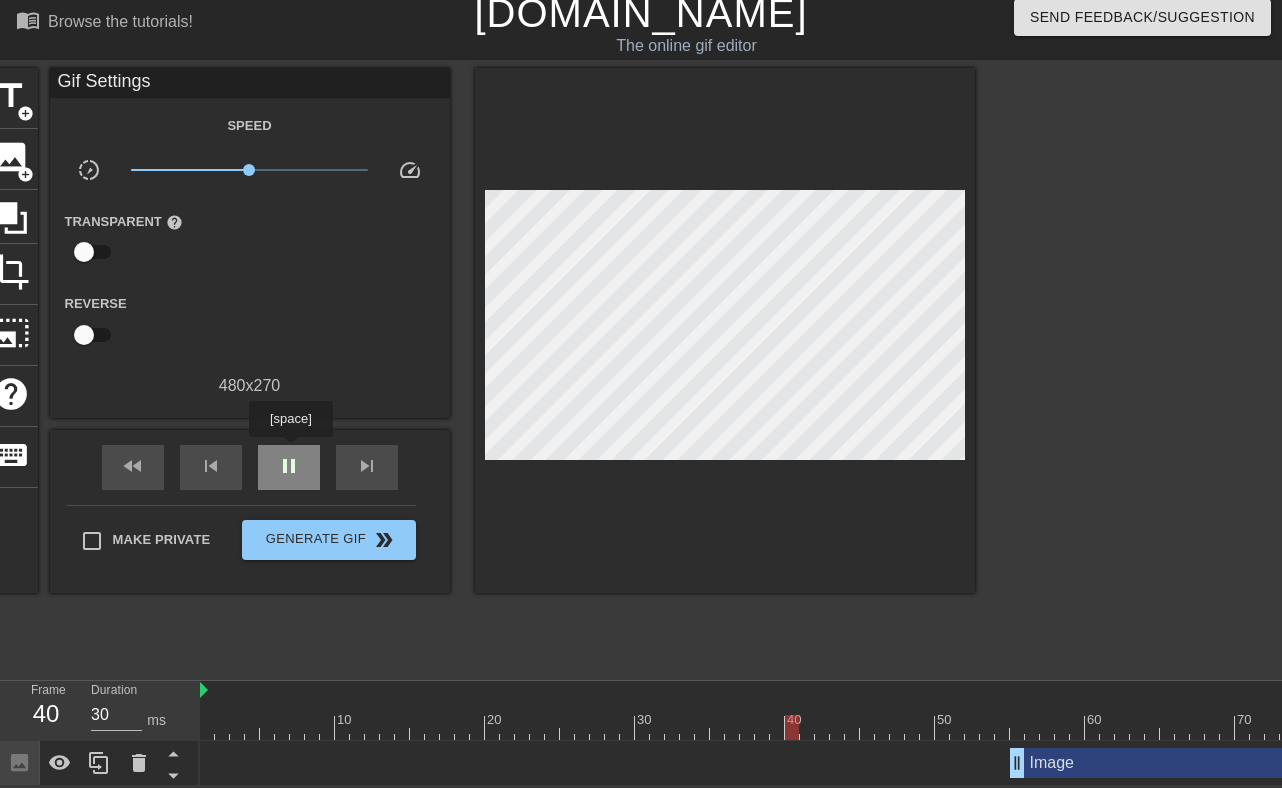 click on "pause" at bounding box center [289, 467] 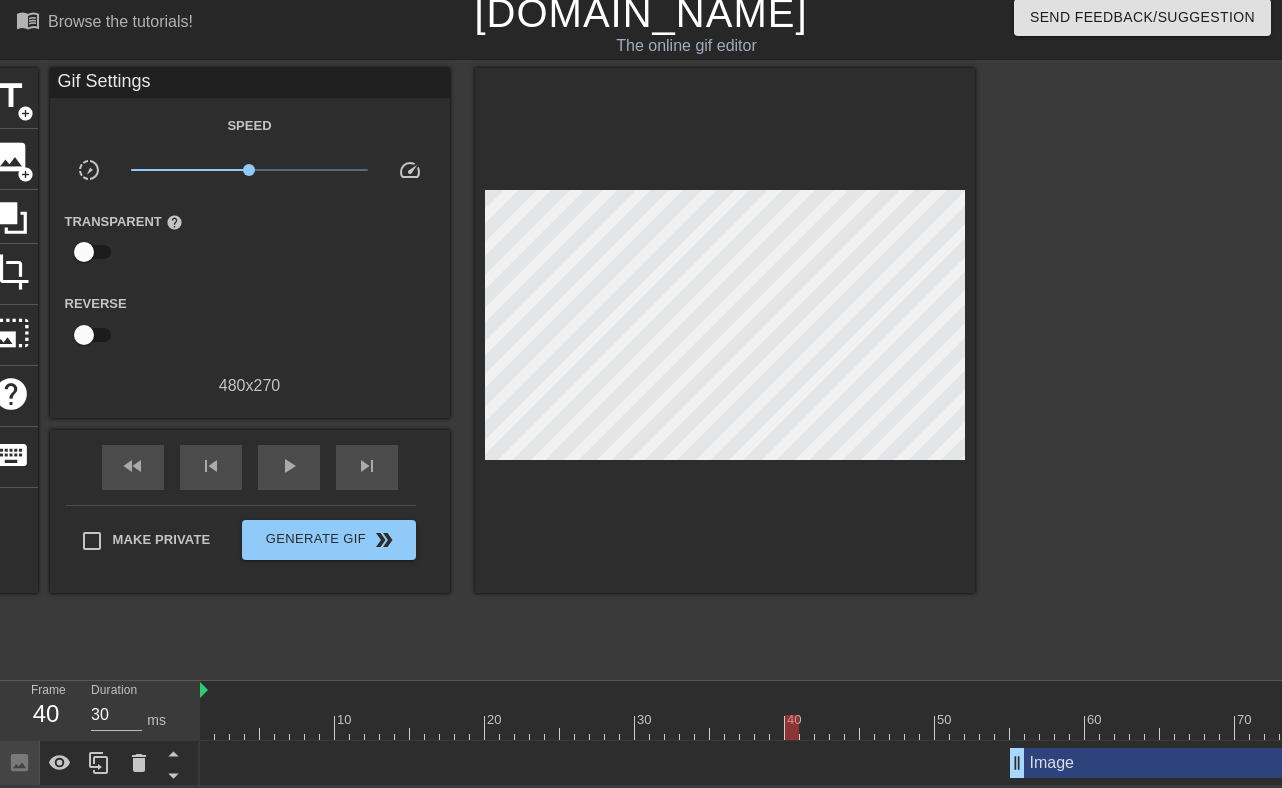 click on "Duration 30 ms" at bounding box center [136, 710] 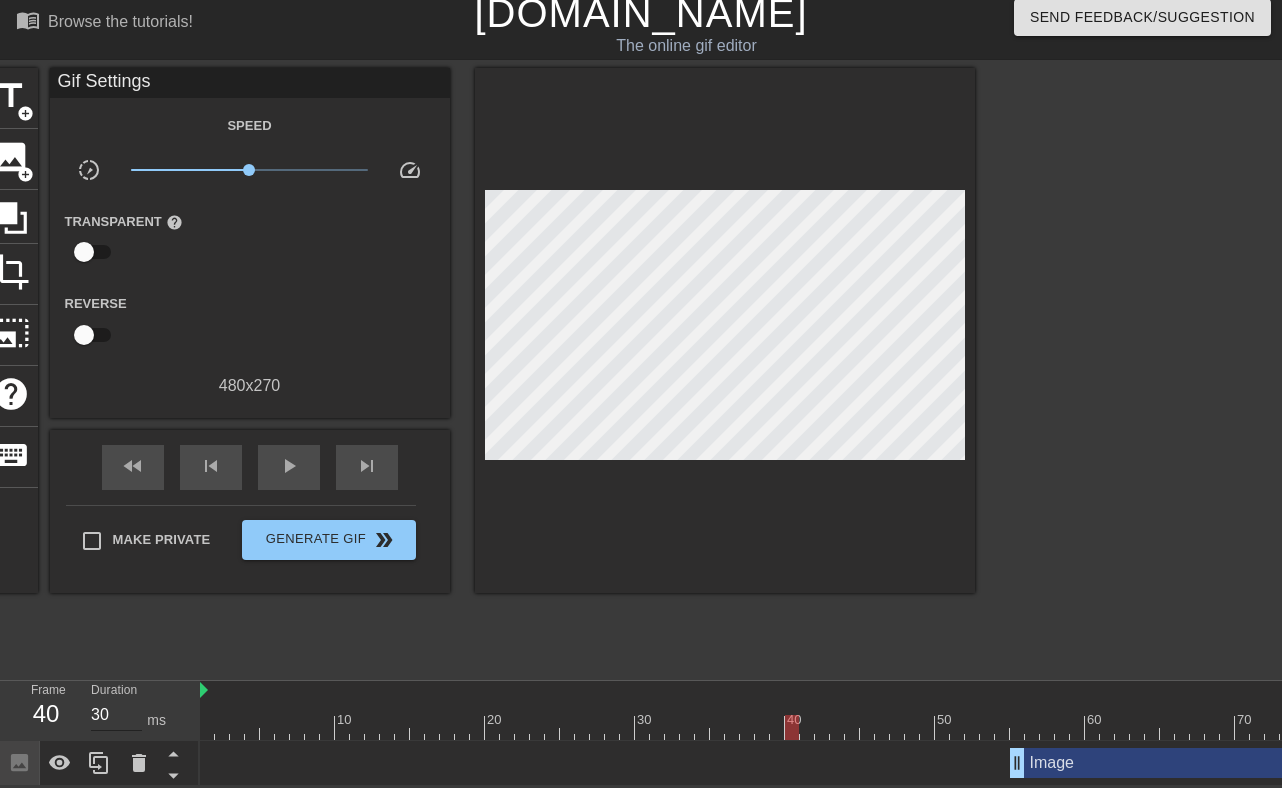 click on "30" at bounding box center (116, 715) 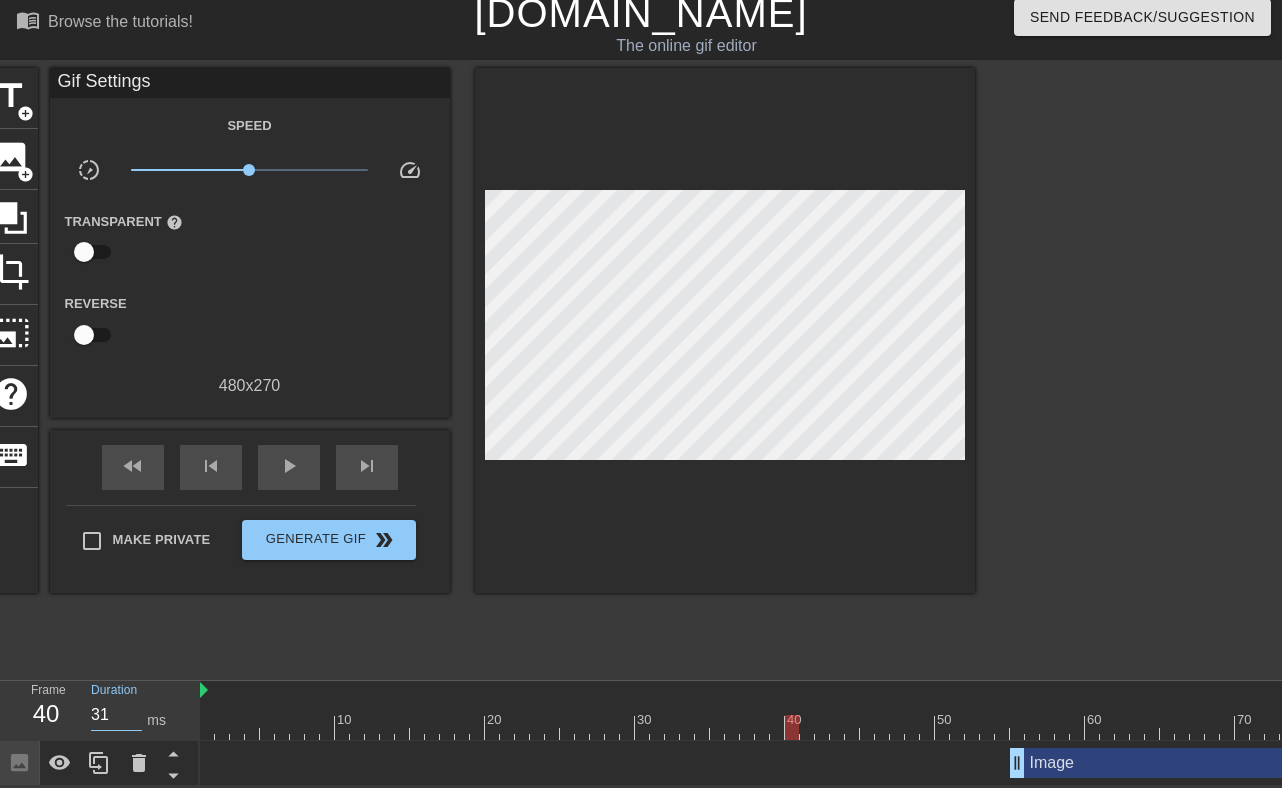 click on "31" at bounding box center [116, 715] 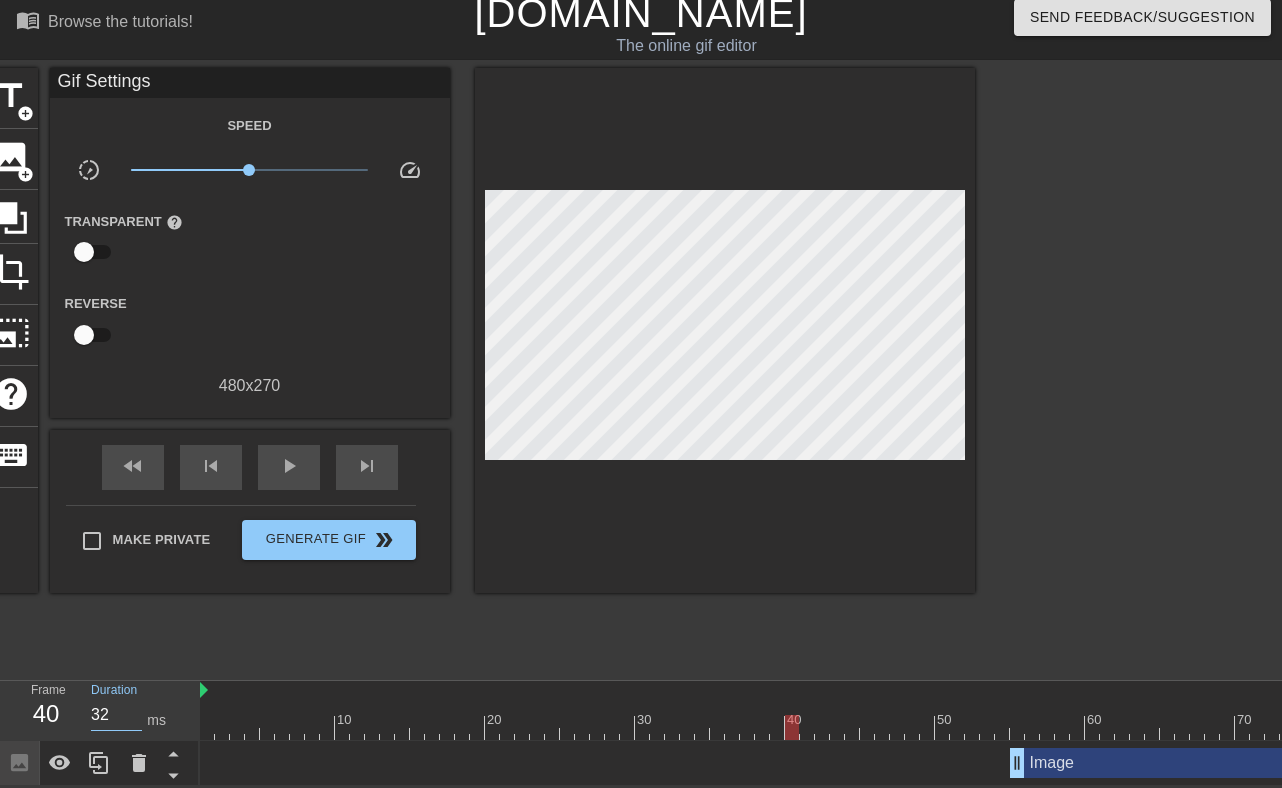click on "32" at bounding box center (116, 715) 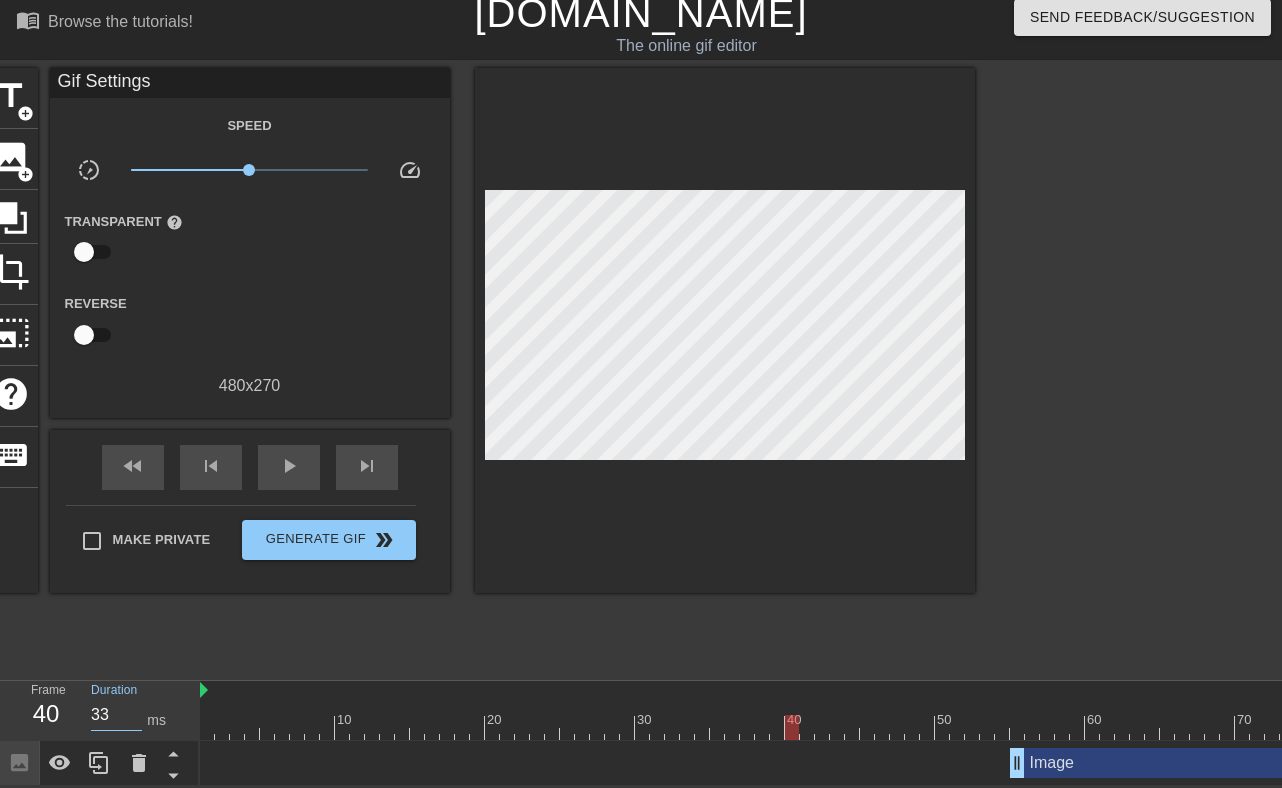 click on "33" at bounding box center (116, 715) 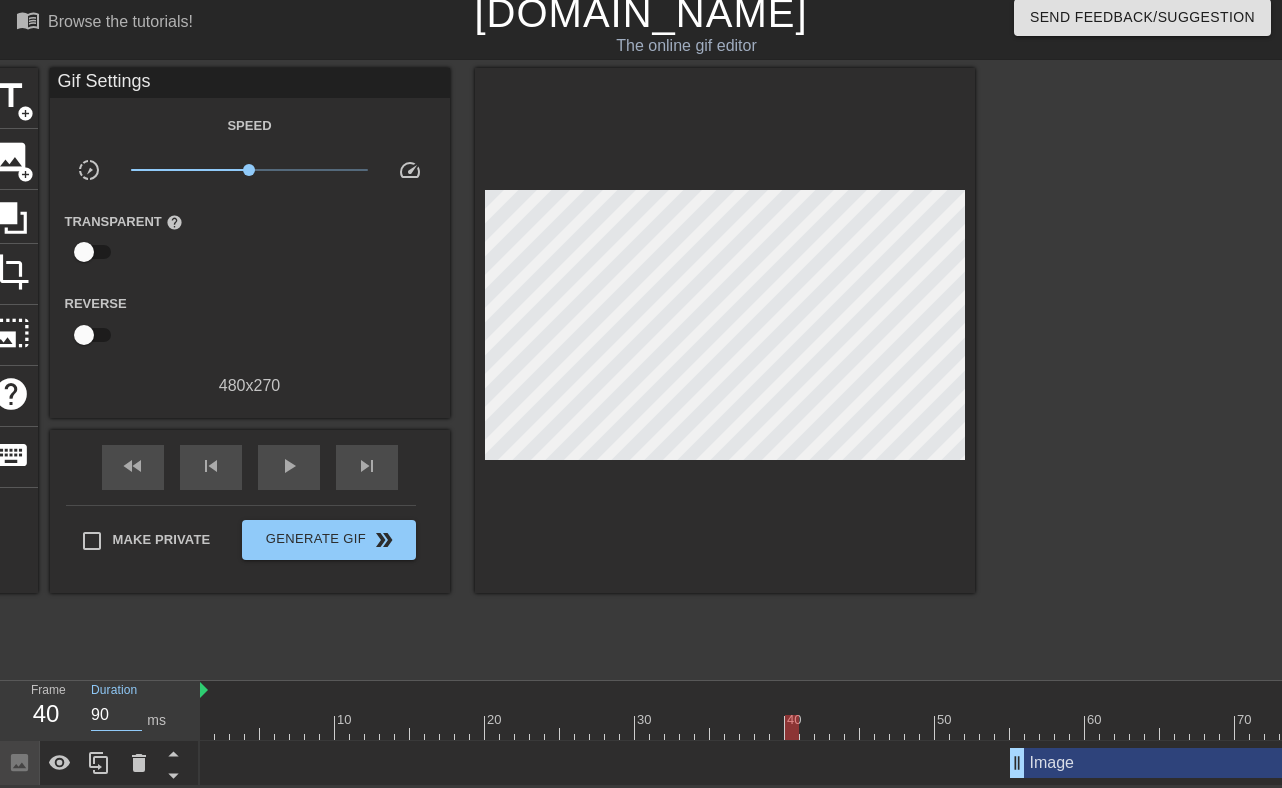 click on "title add_circle image add_circle crop photo_size_select_large help keyboard Gif Settings Speed slow_motion_video x1.00 speed Transparent help Reverse 480  x  270 fast_rewind skip_previous play_arrow skip_next Make Private Generate Gif double_arrow" at bounding box center (479, 368) 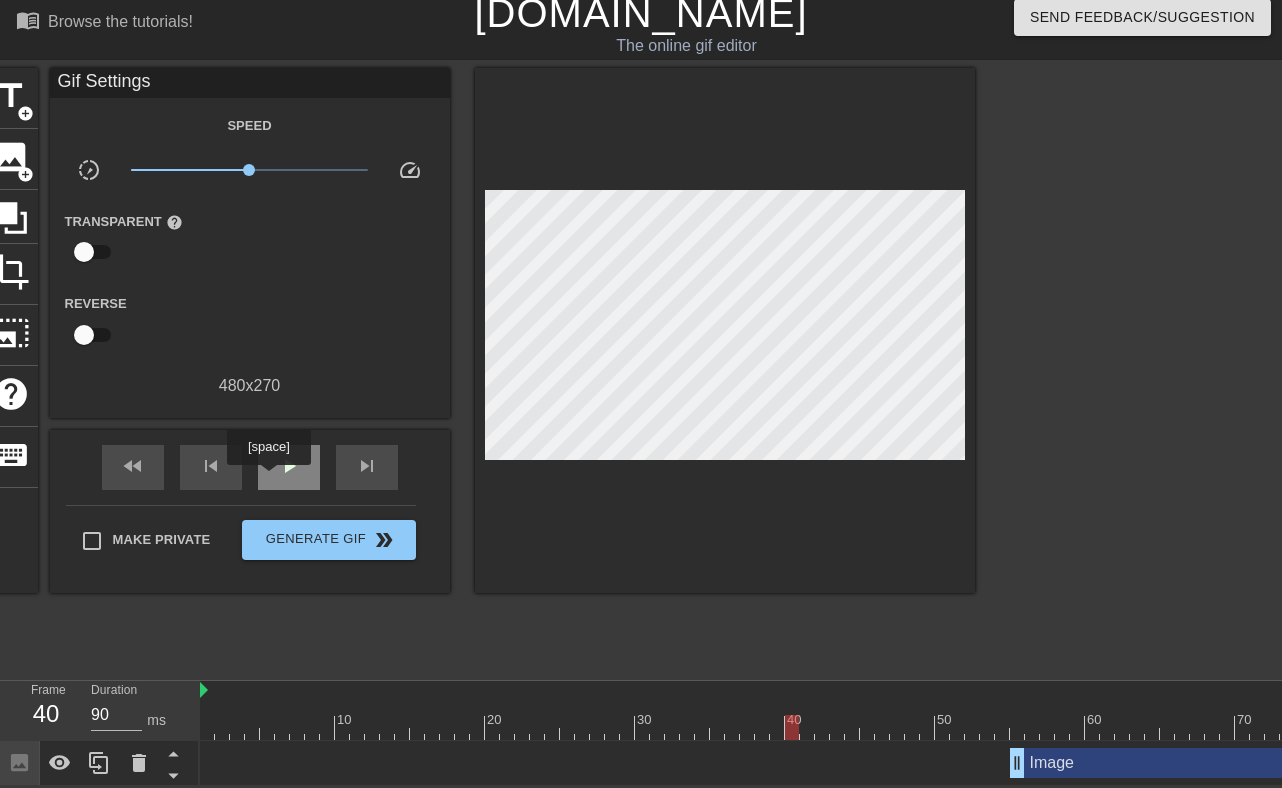 click on "play_arrow" at bounding box center (289, 467) 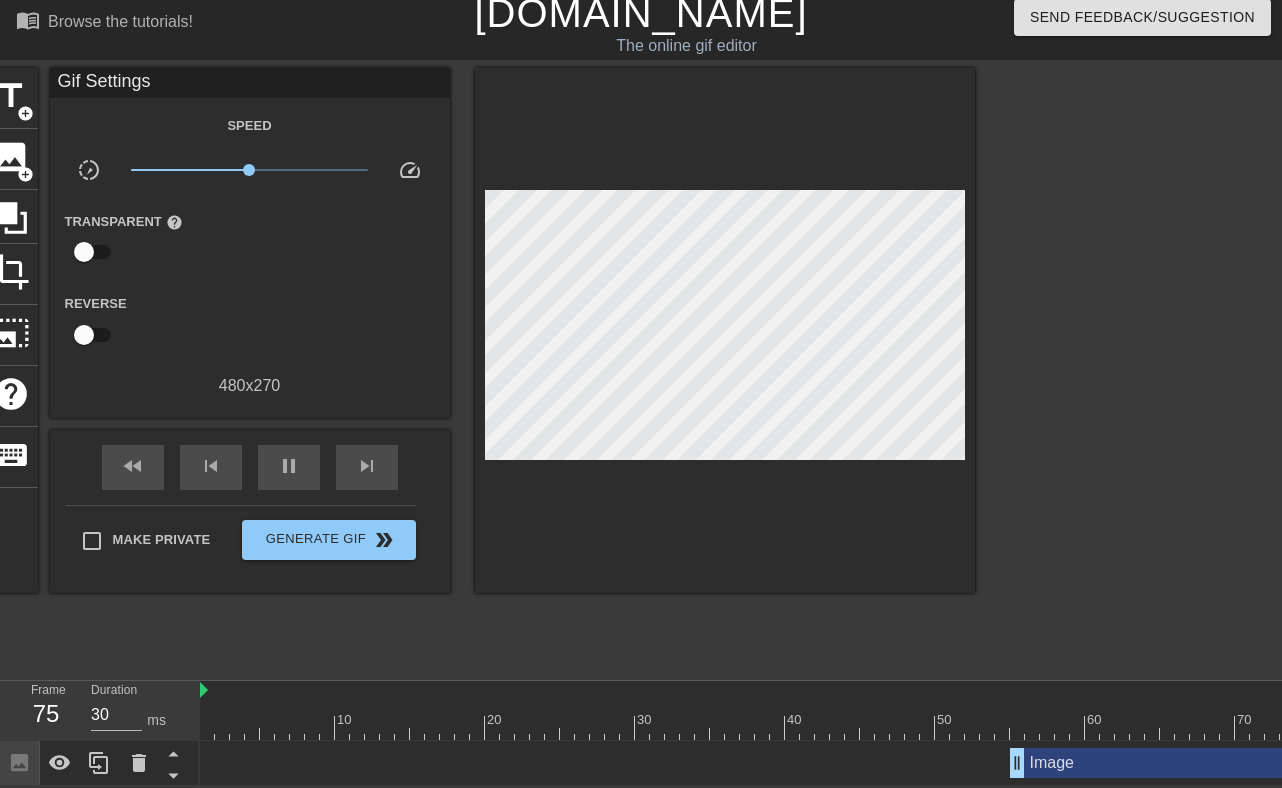 click on "Make Private Generate Gif double_arrow" at bounding box center [241, 544] 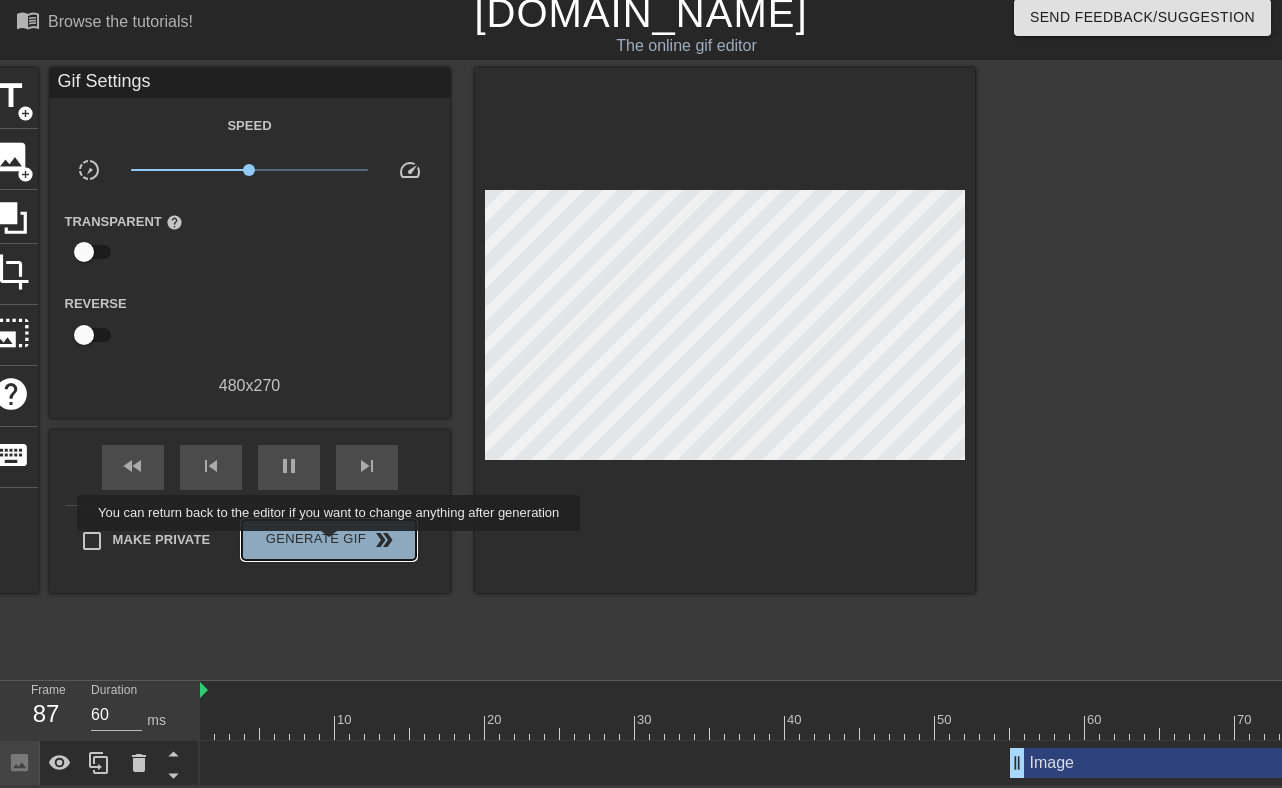 type on "30" 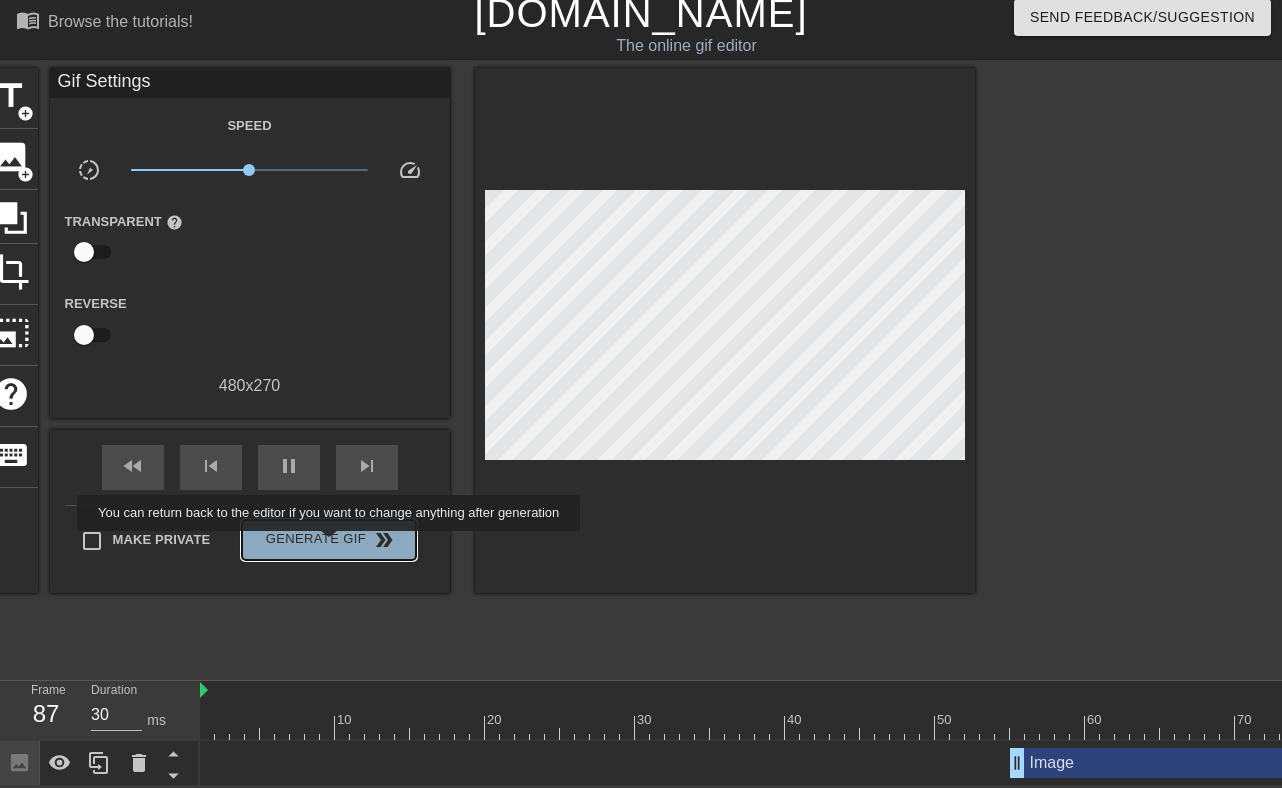 click on "Generate Gif double_arrow" at bounding box center (328, 540) 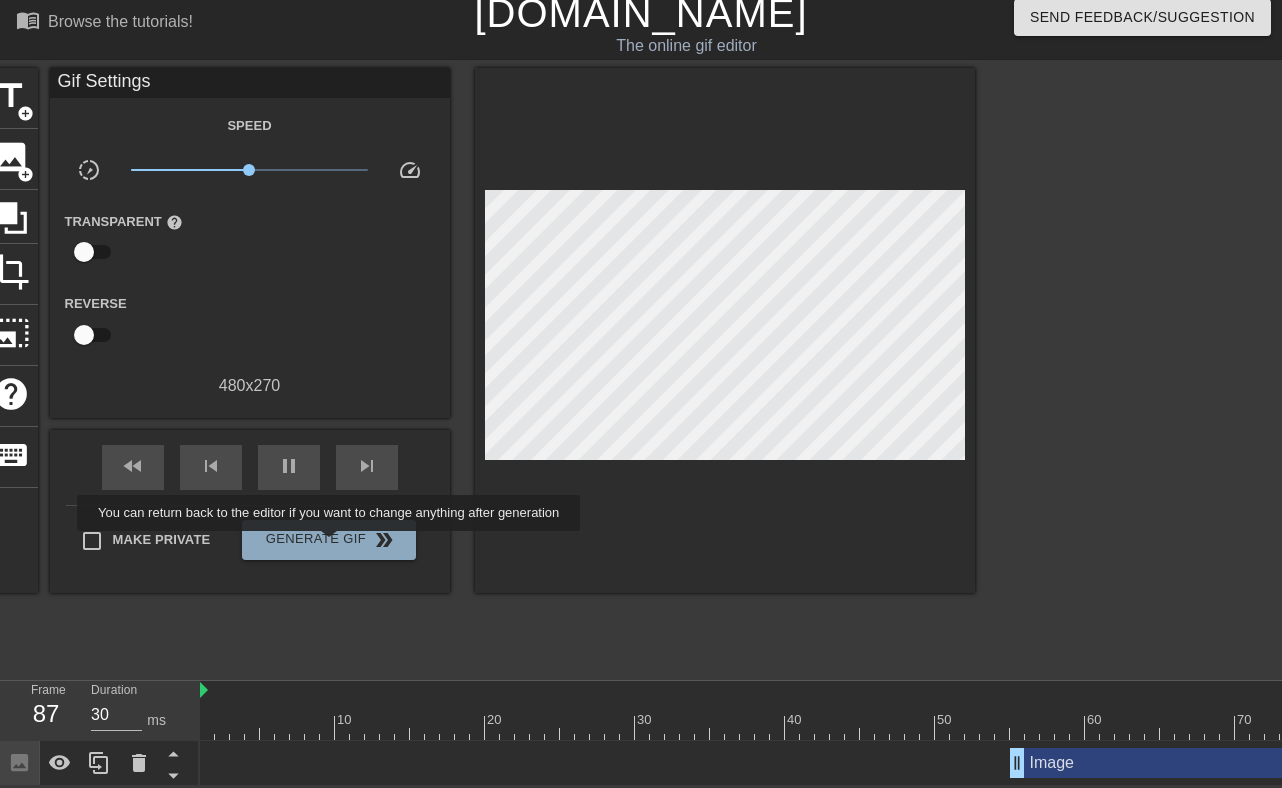 scroll, scrollTop: 0, scrollLeft: 0, axis: both 